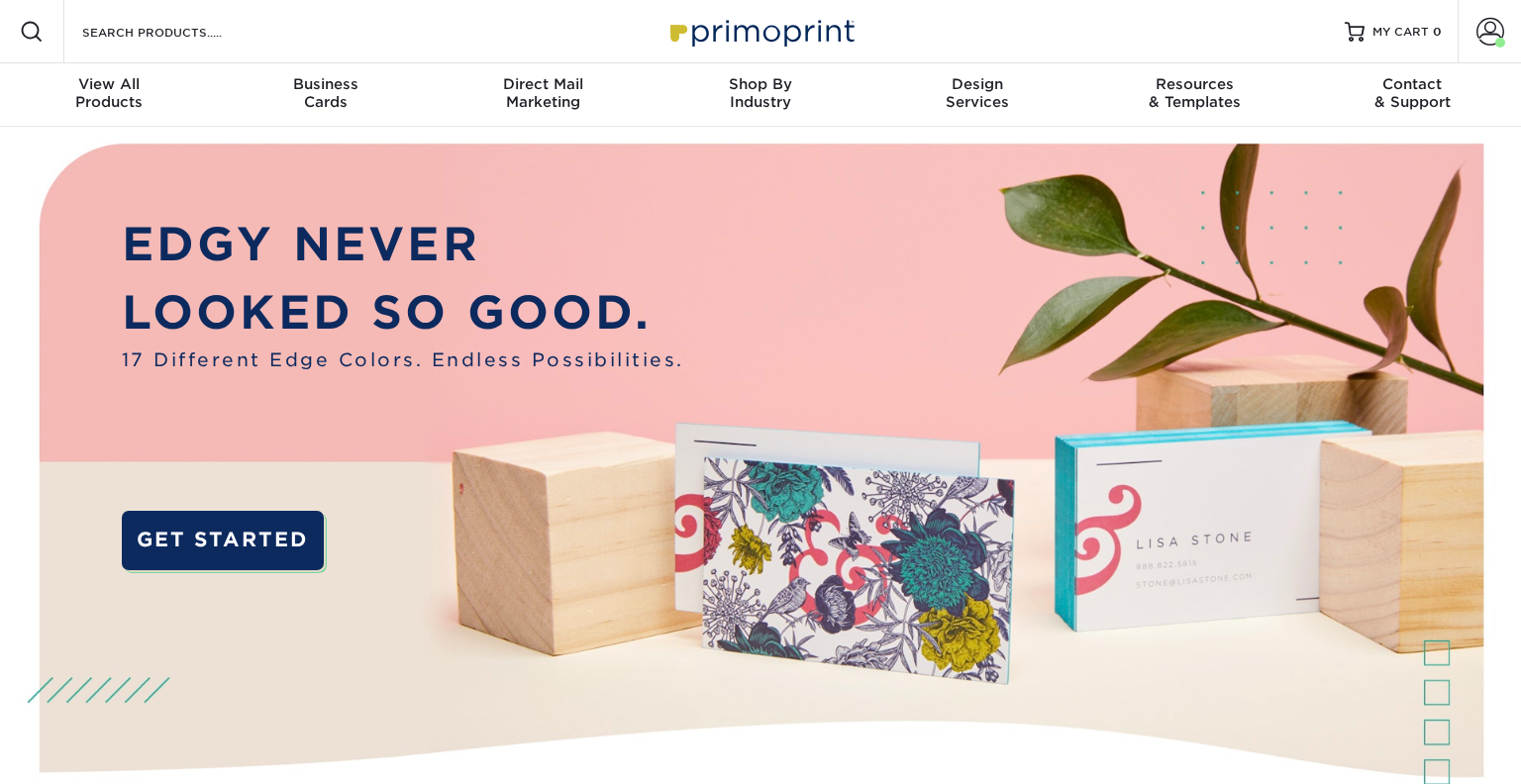 scroll, scrollTop: 0, scrollLeft: 0, axis: both 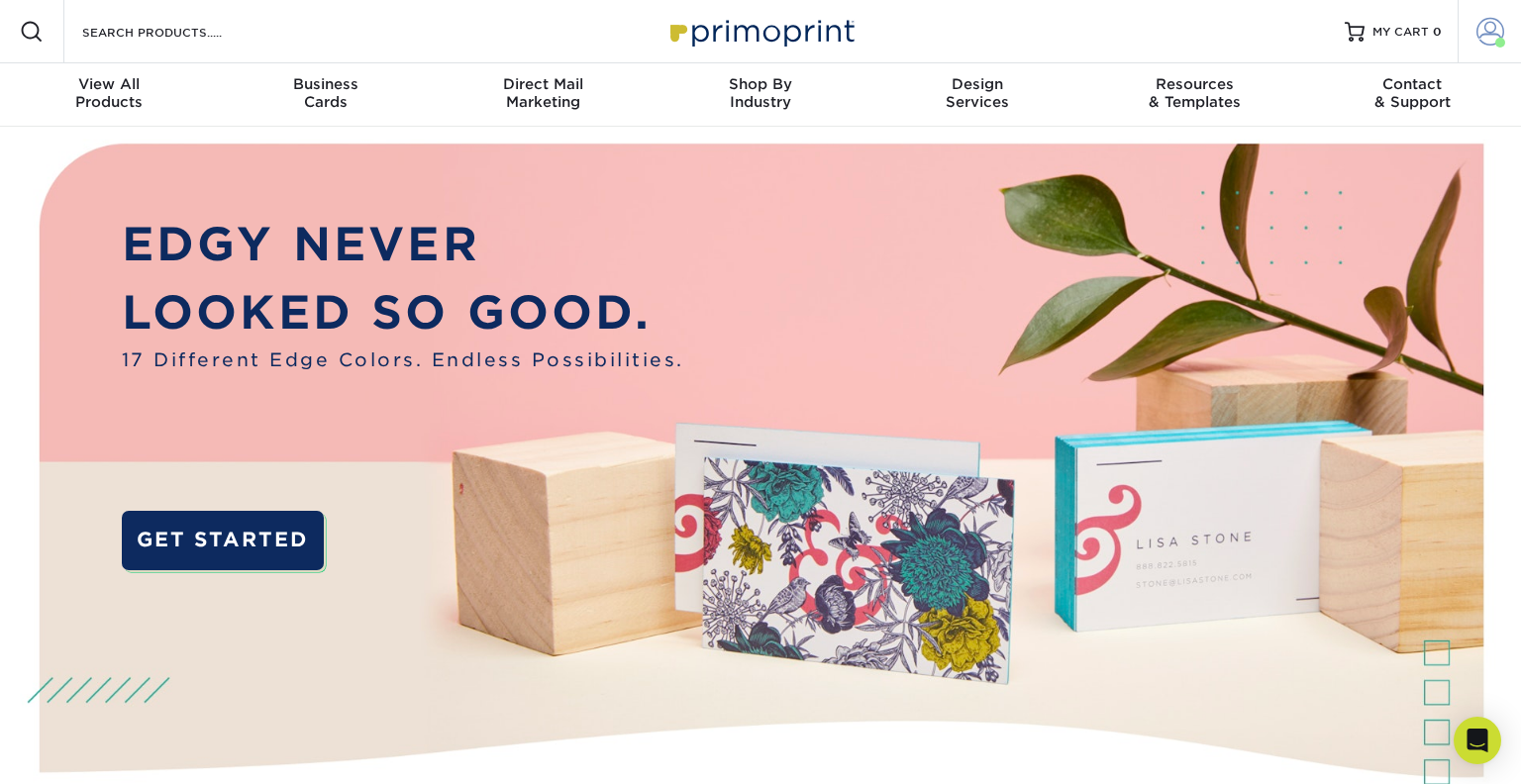 click at bounding box center (1490, 32) 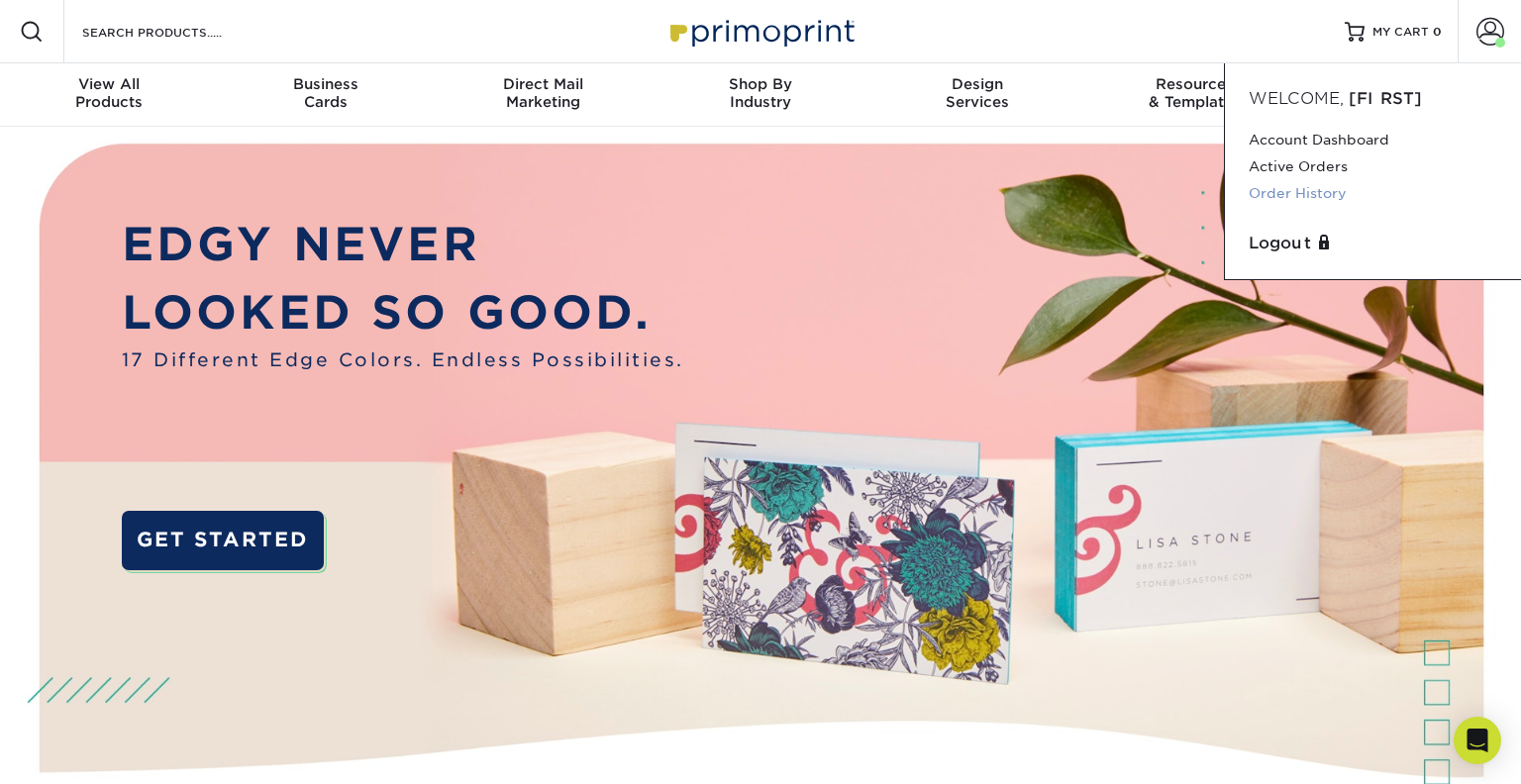 click on "Order History" at bounding box center [1372, 193] 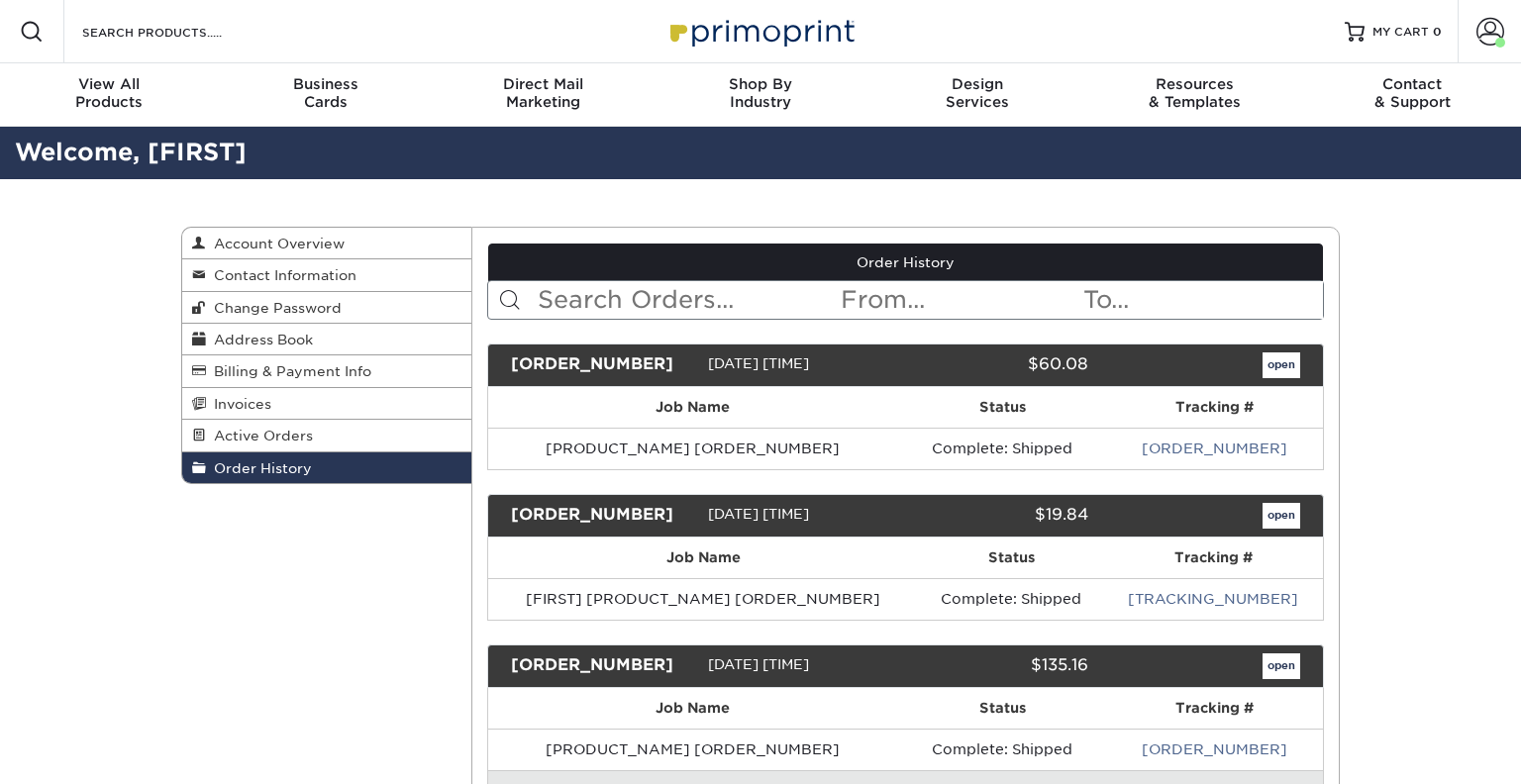 scroll, scrollTop: 0, scrollLeft: 0, axis: both 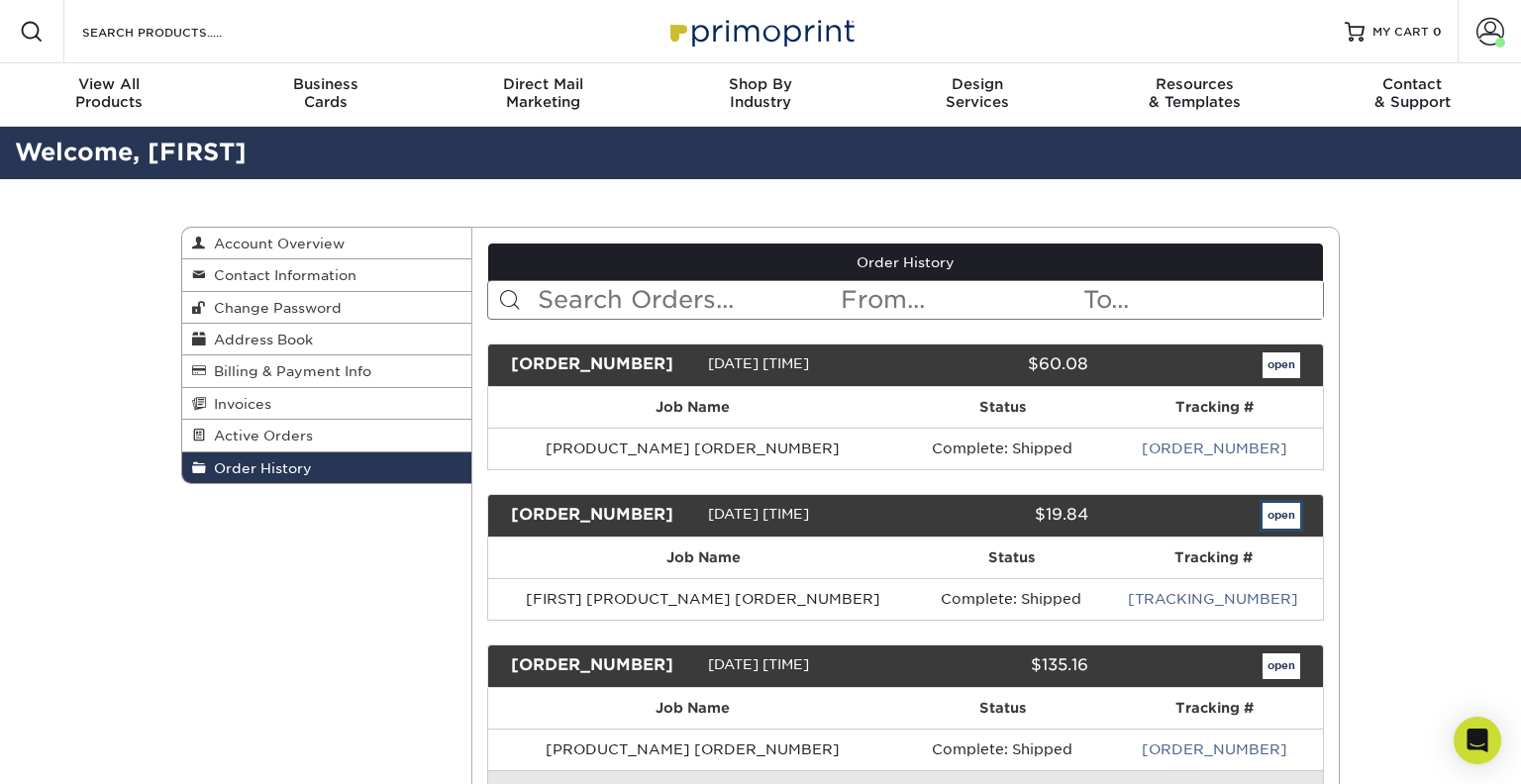 click on "open" at bounding box center [1281, 516] 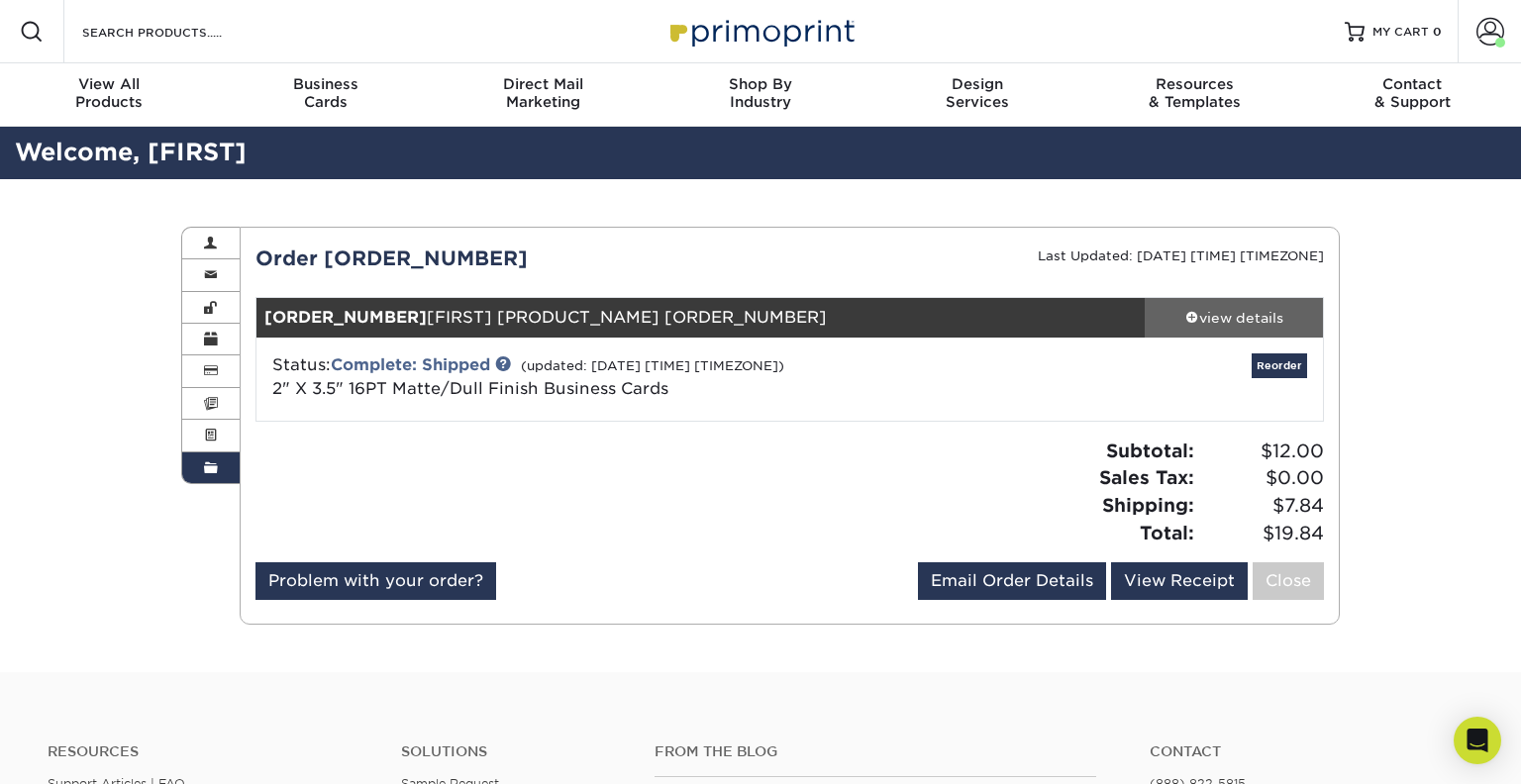 click on "view details" at bounding box center [1234, 318] 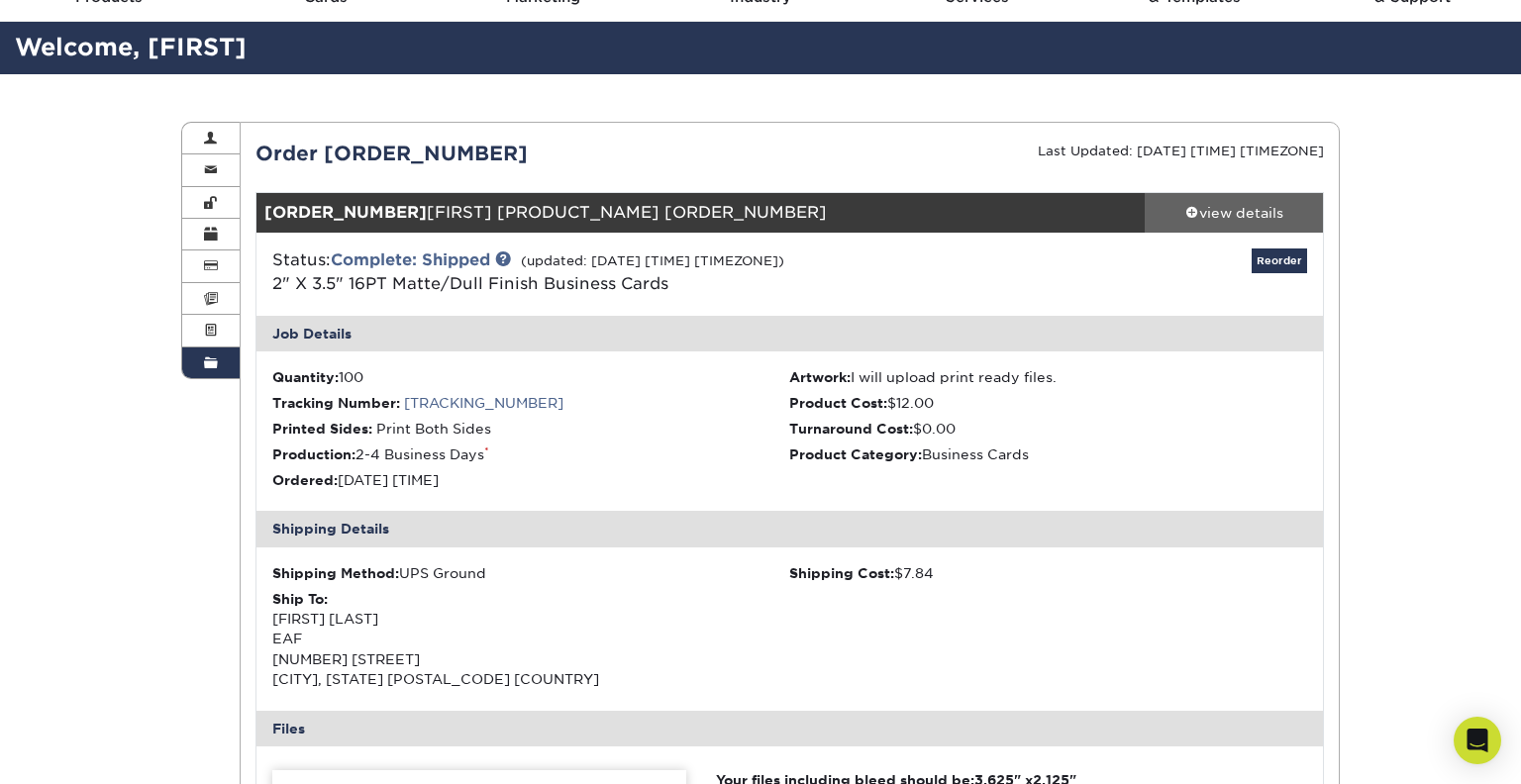 scroll, scrollTop: 104, scrollLeft: 0, axis: vertical 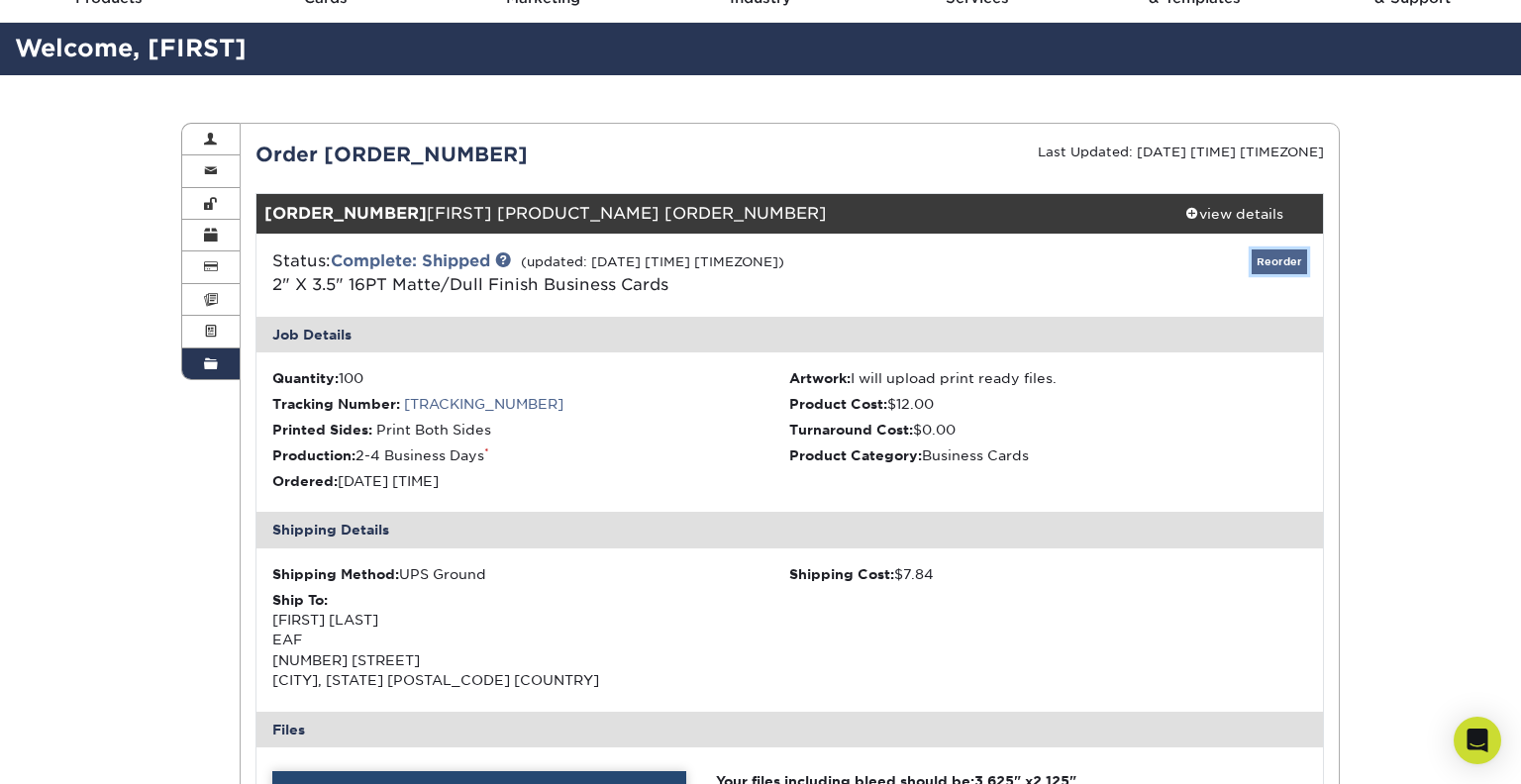 click on "Reorder" at bounding box center (1279, 261) 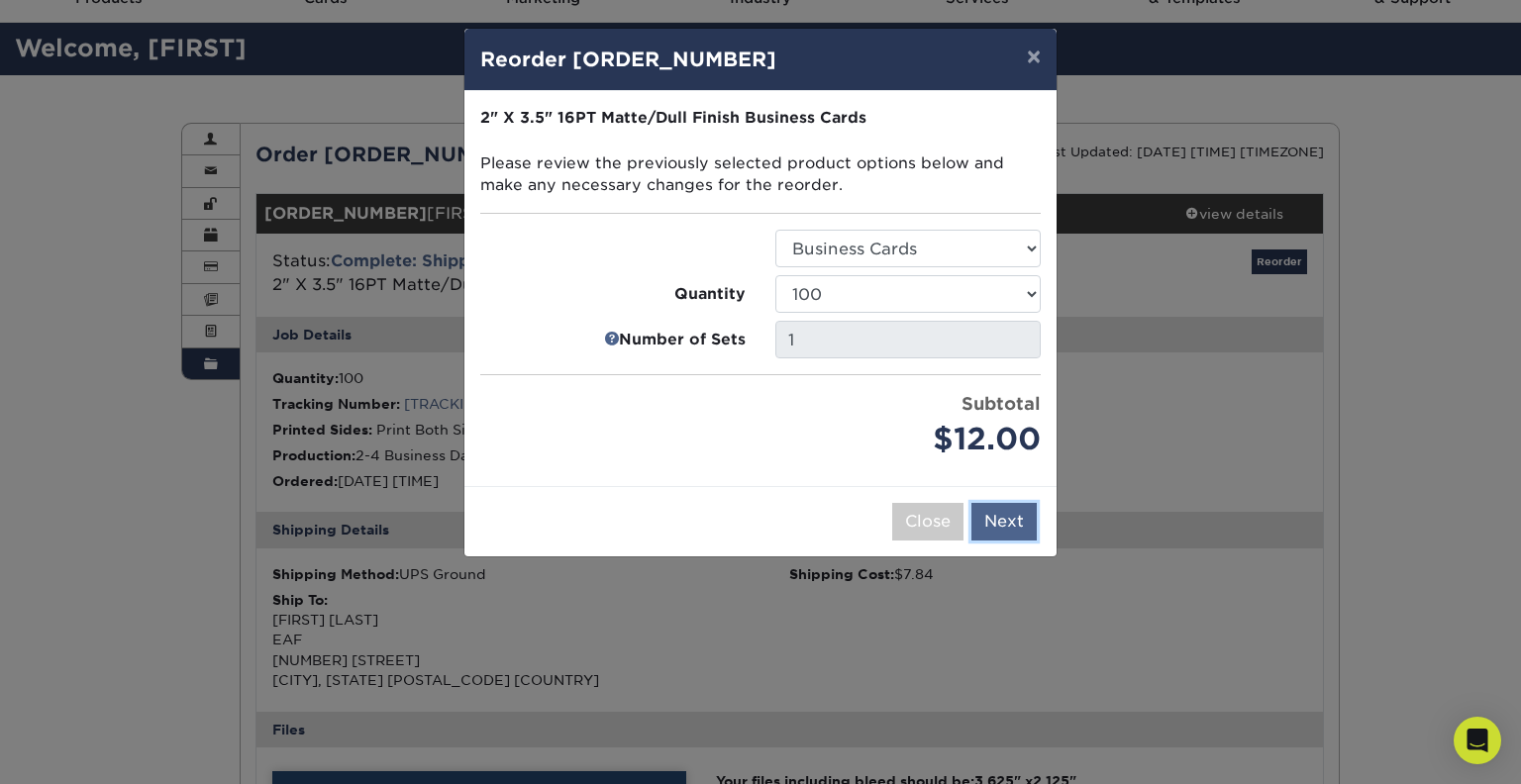 click on "Next" at bounding box center [1004, 522] 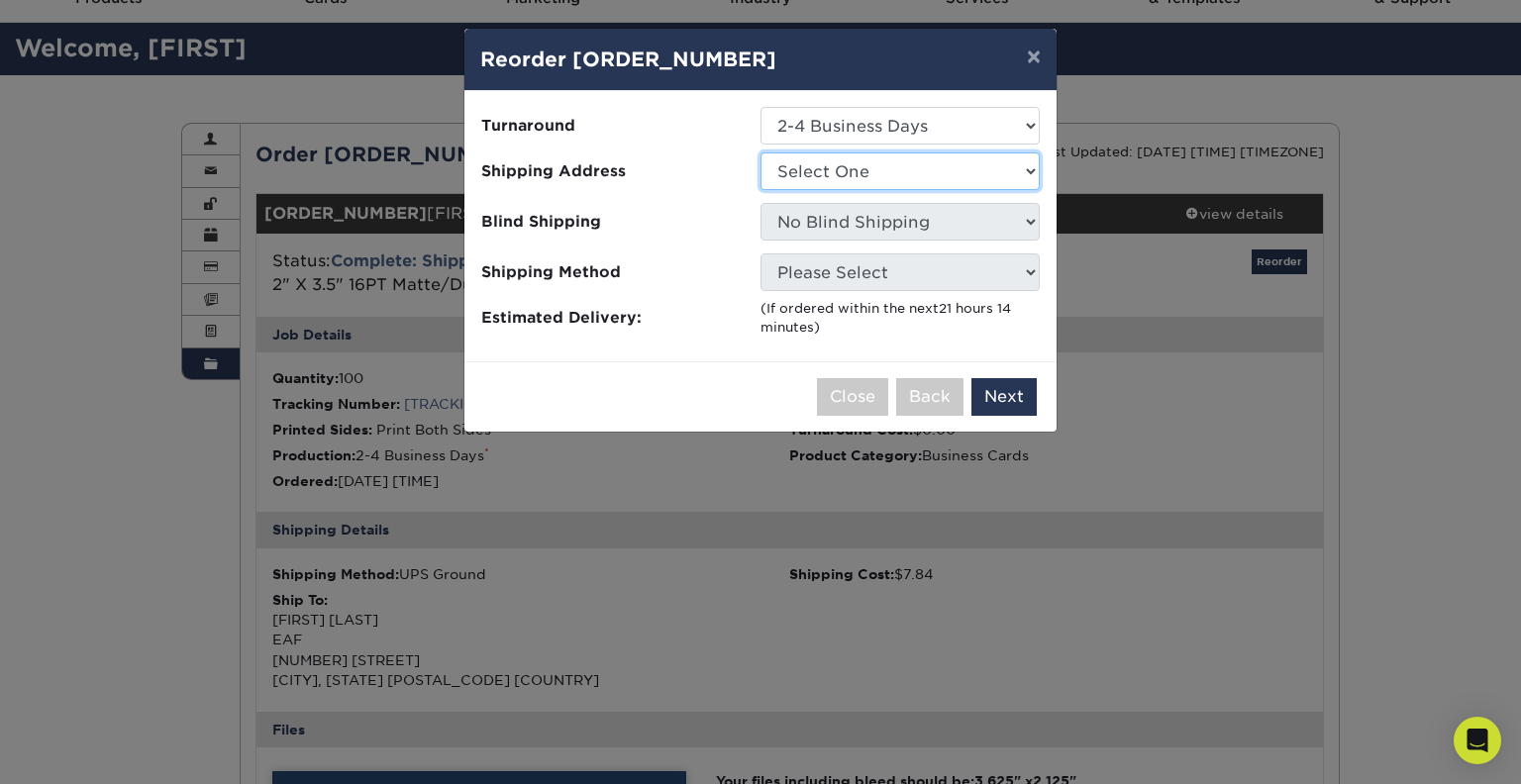 click on "Select One
Christy Hotel
Christy LeLait
Cindy
EAF Office
Emily Barin
Greg
Hannah
Henry
Jen Limon
Lawrence Lori (New) Lori Rogers Lydia" at bounding box center (900, 171) 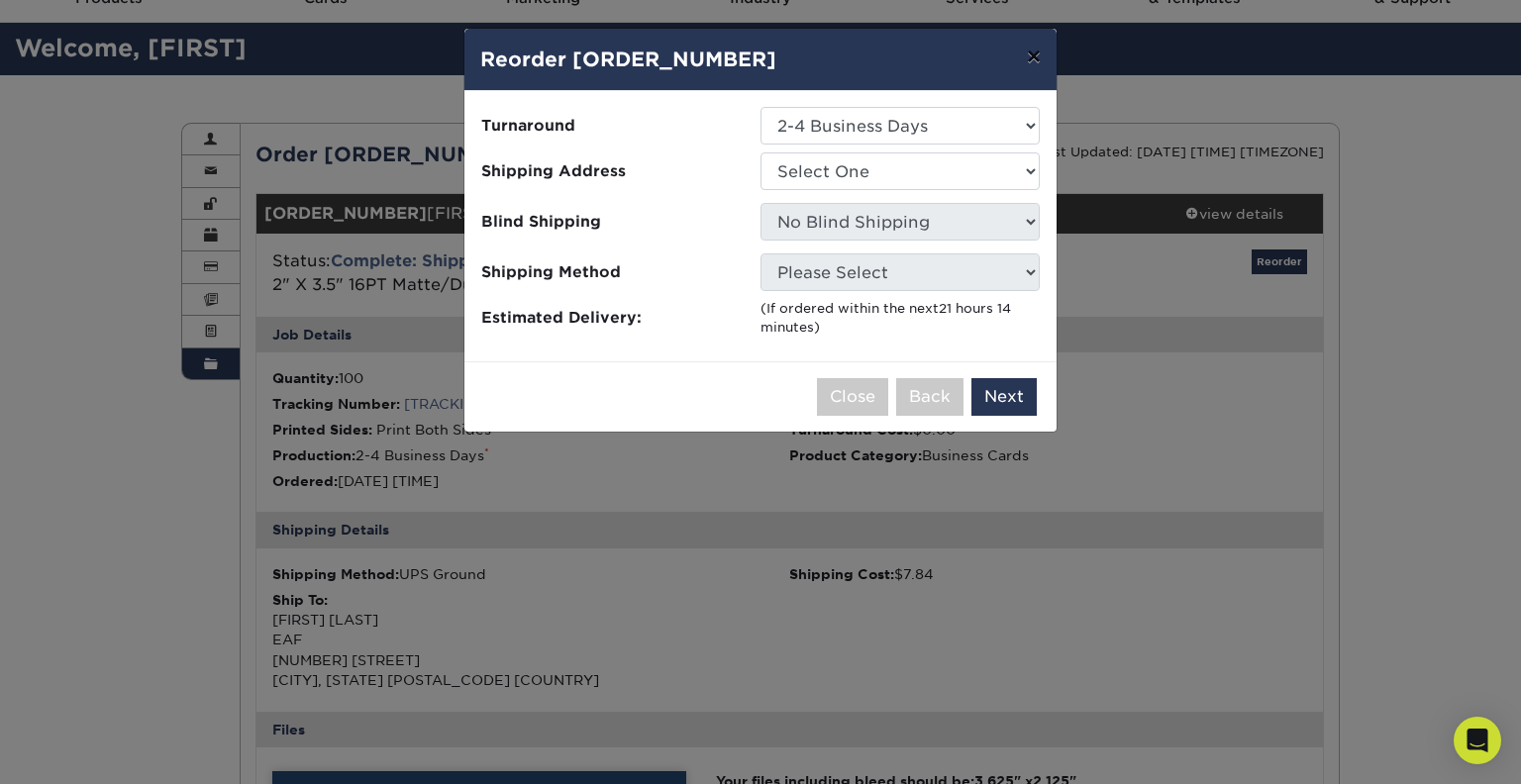 click on "×" at bounding box center [1034, 56] 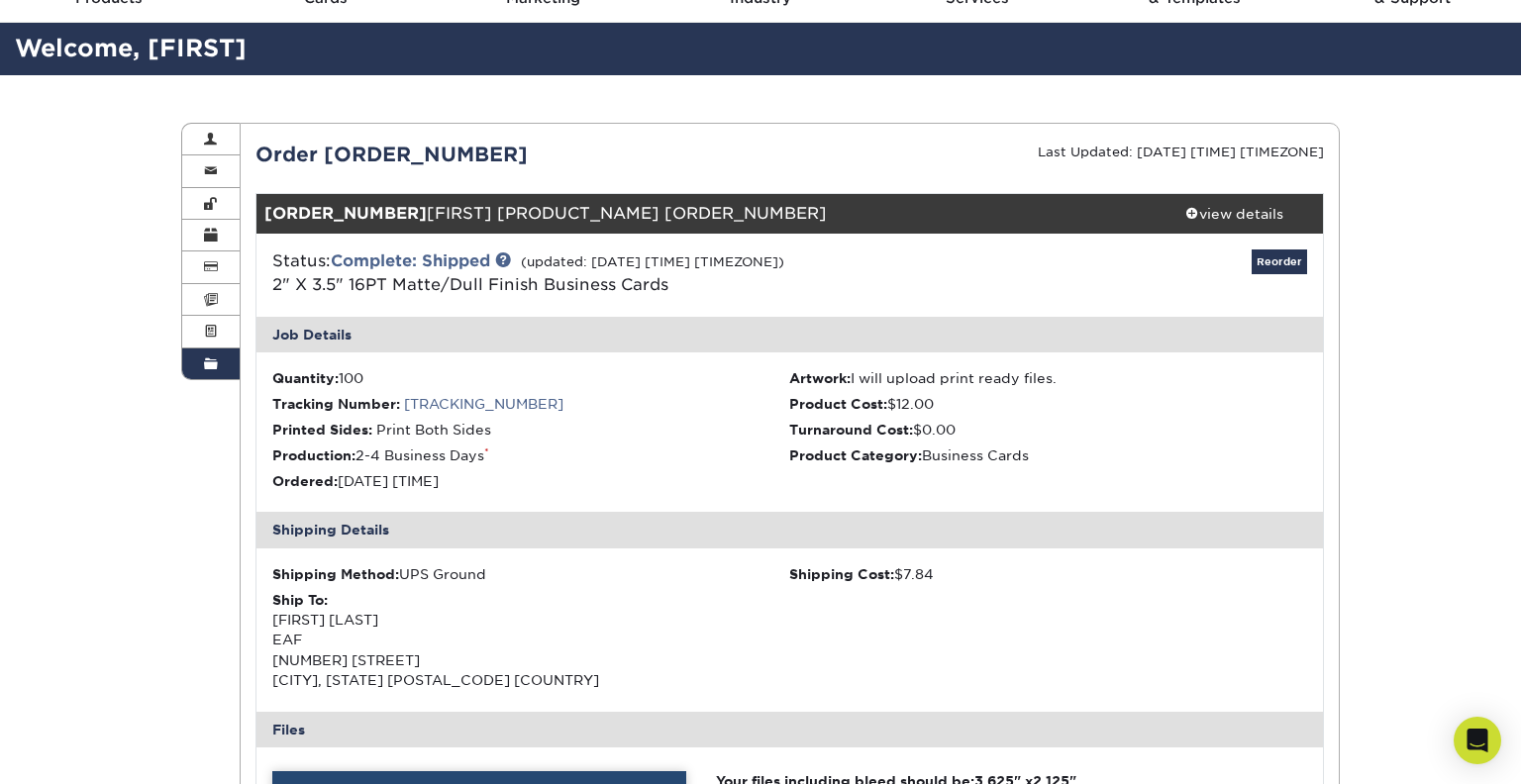 scroll, scrollTop: 0, scrollLeft: 0, axis: both 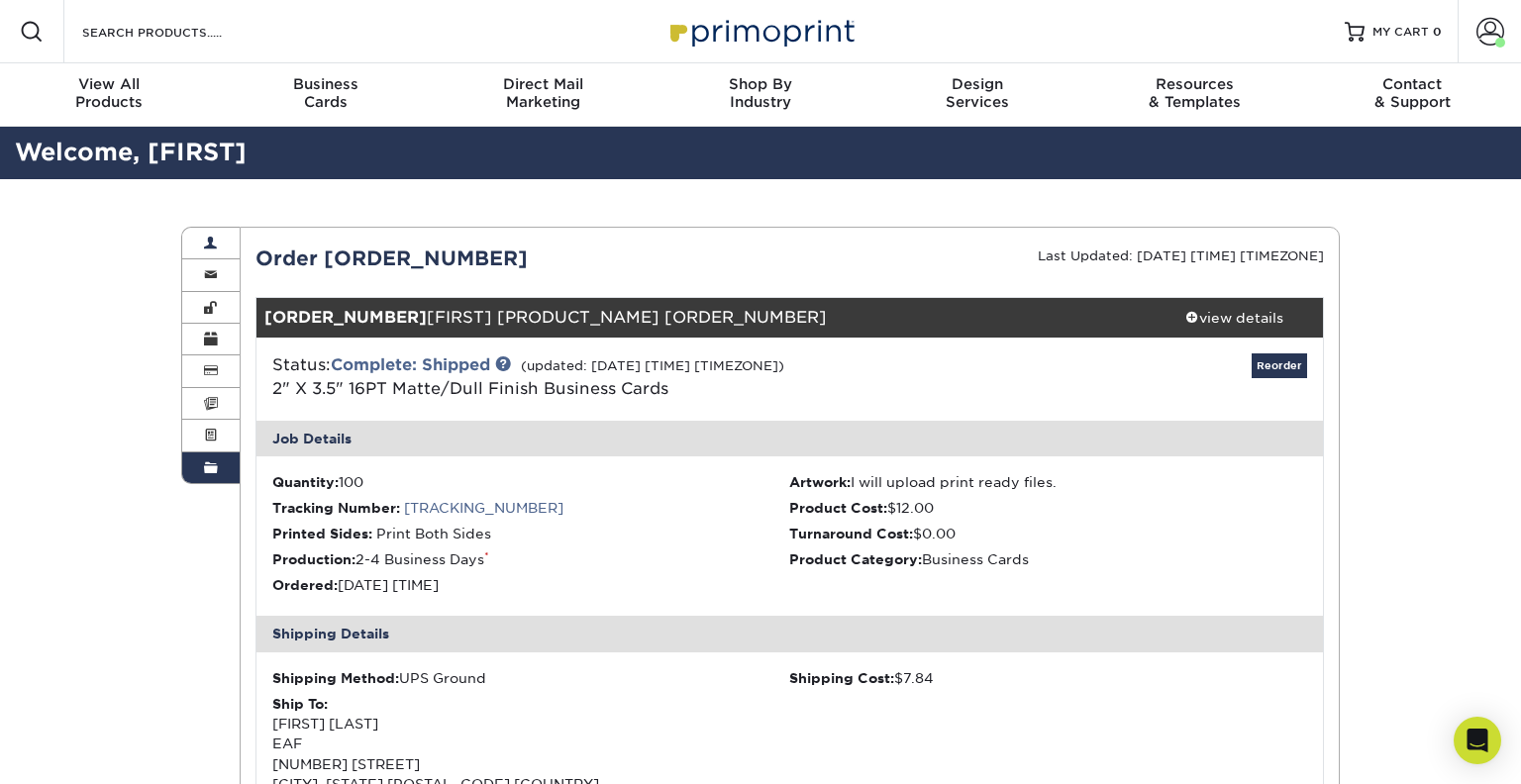 click at bounding box center (211, 244) 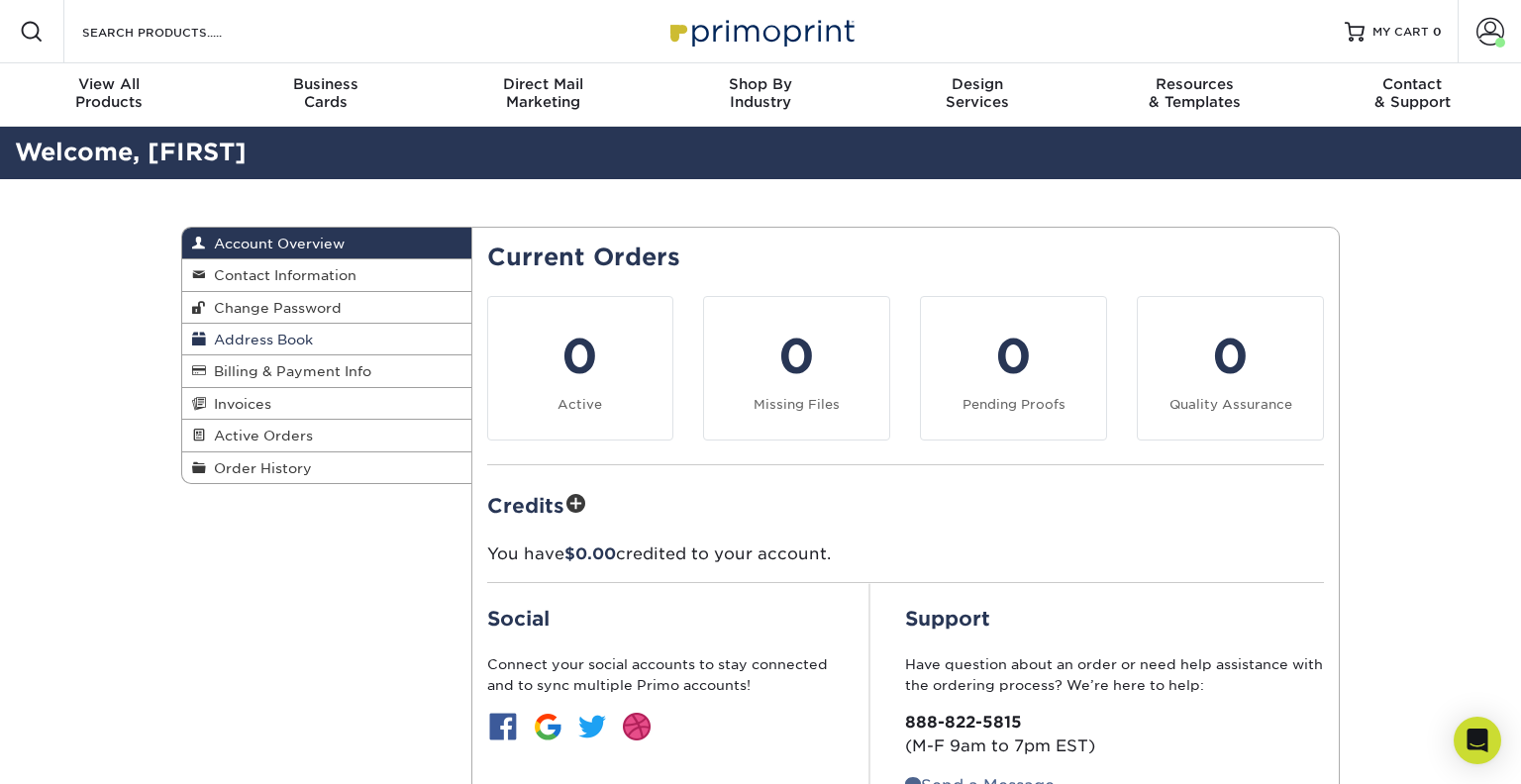 click on "Address Book" at bounding box center [259, 340] 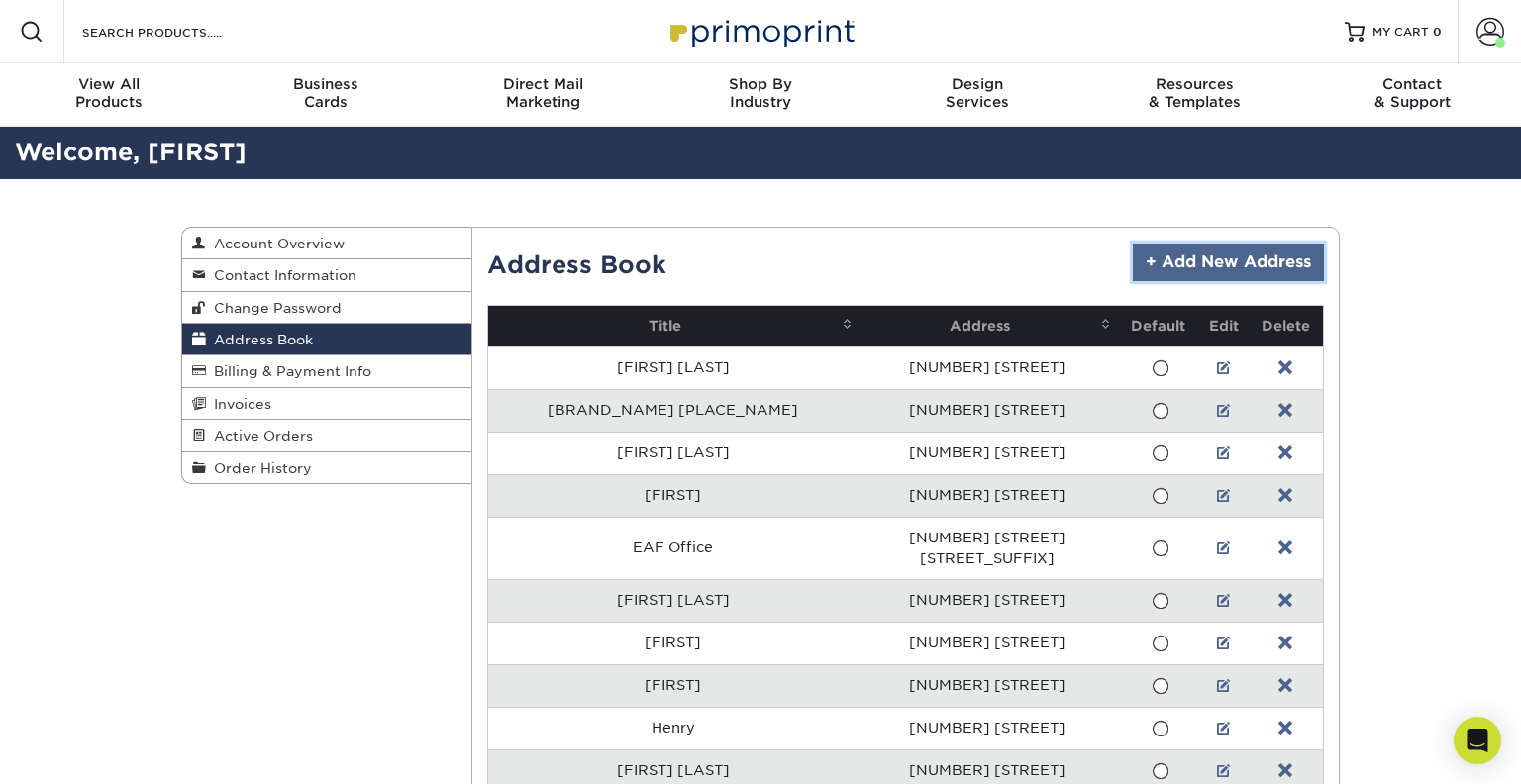 click on "+ Add New Address" at bounding box center (1228, 262) 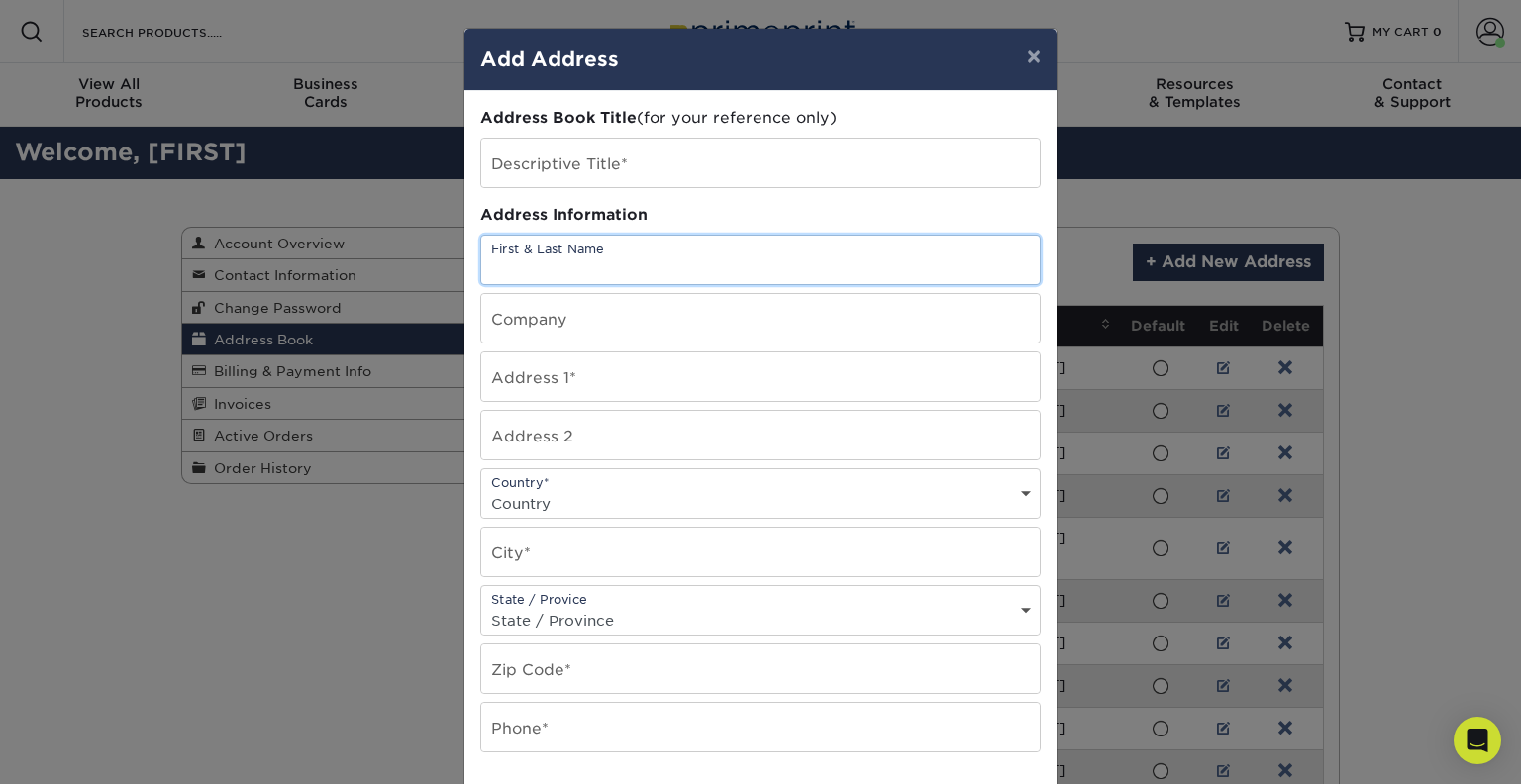 click at bounding box center (760, 259) 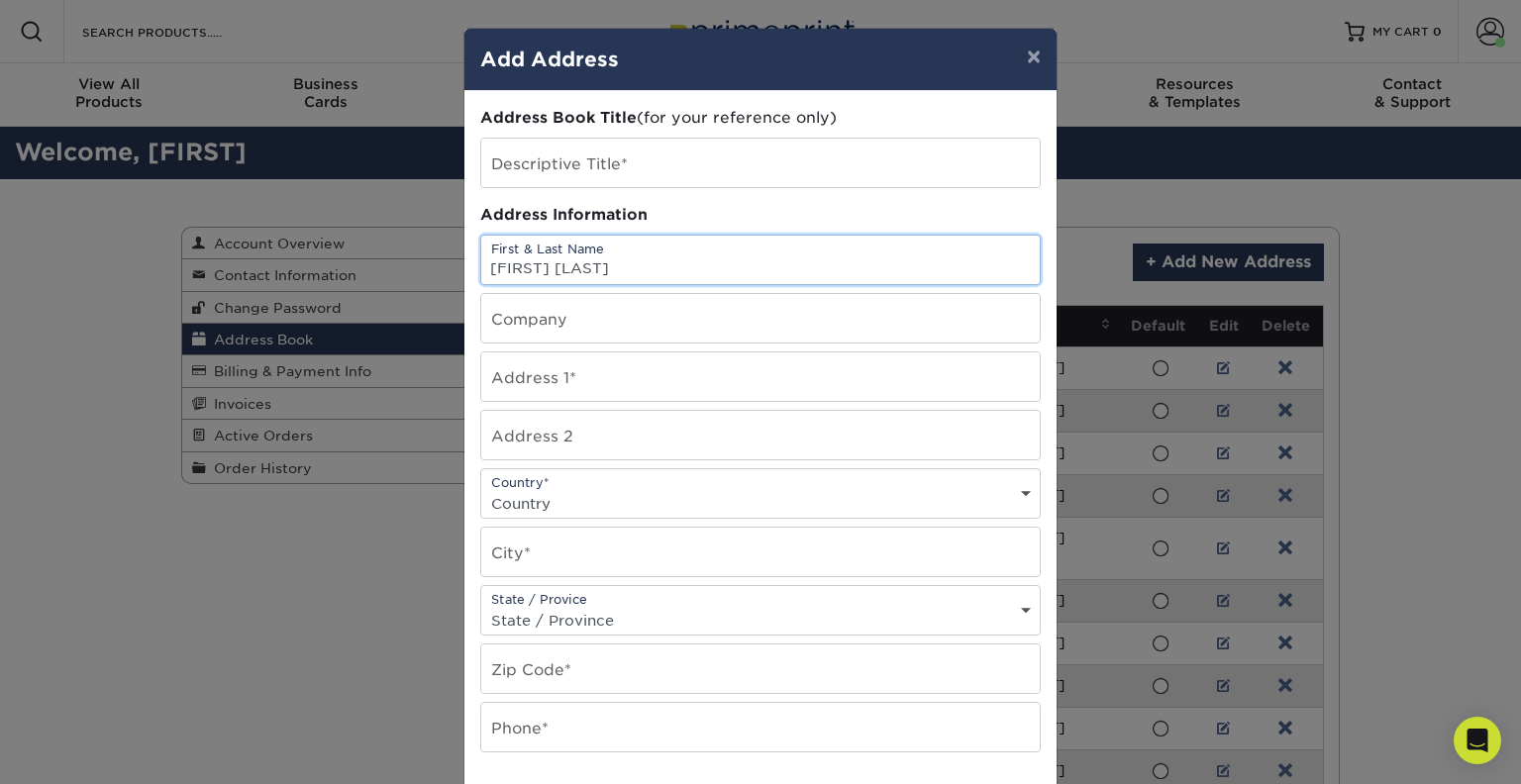 type on "[FIRST] [LAST]" 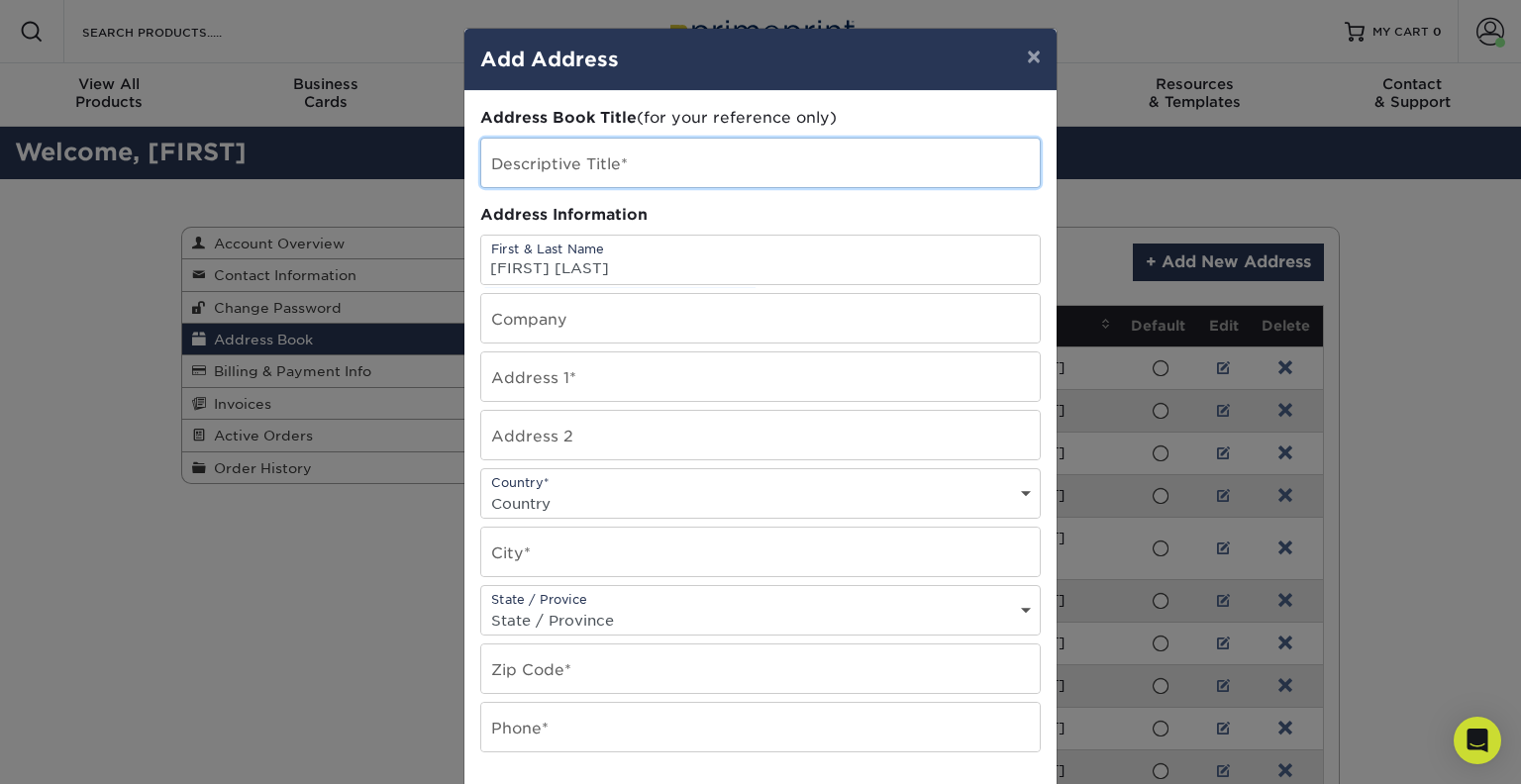 click at bounding box center [760, 162] 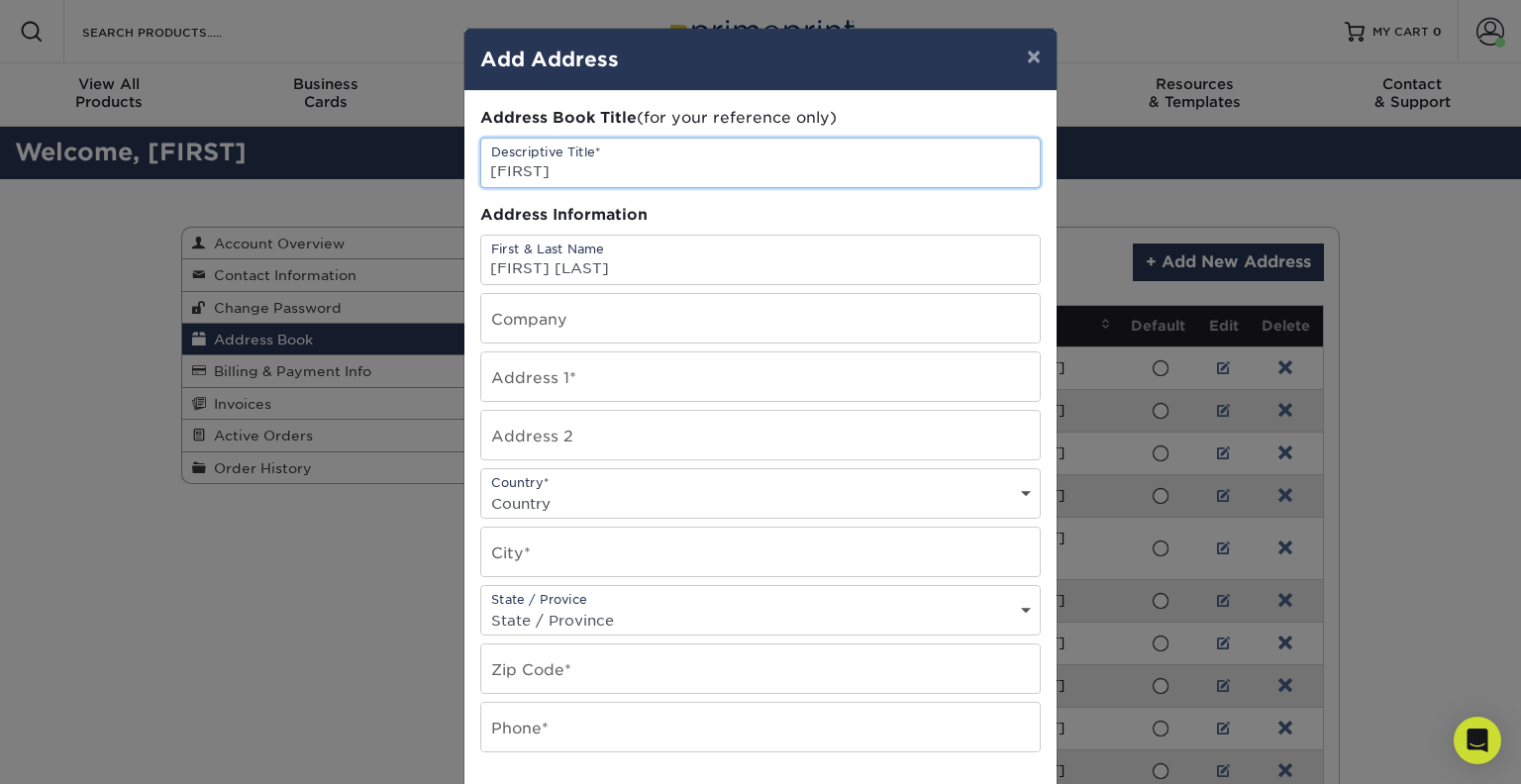 type on "Milena" 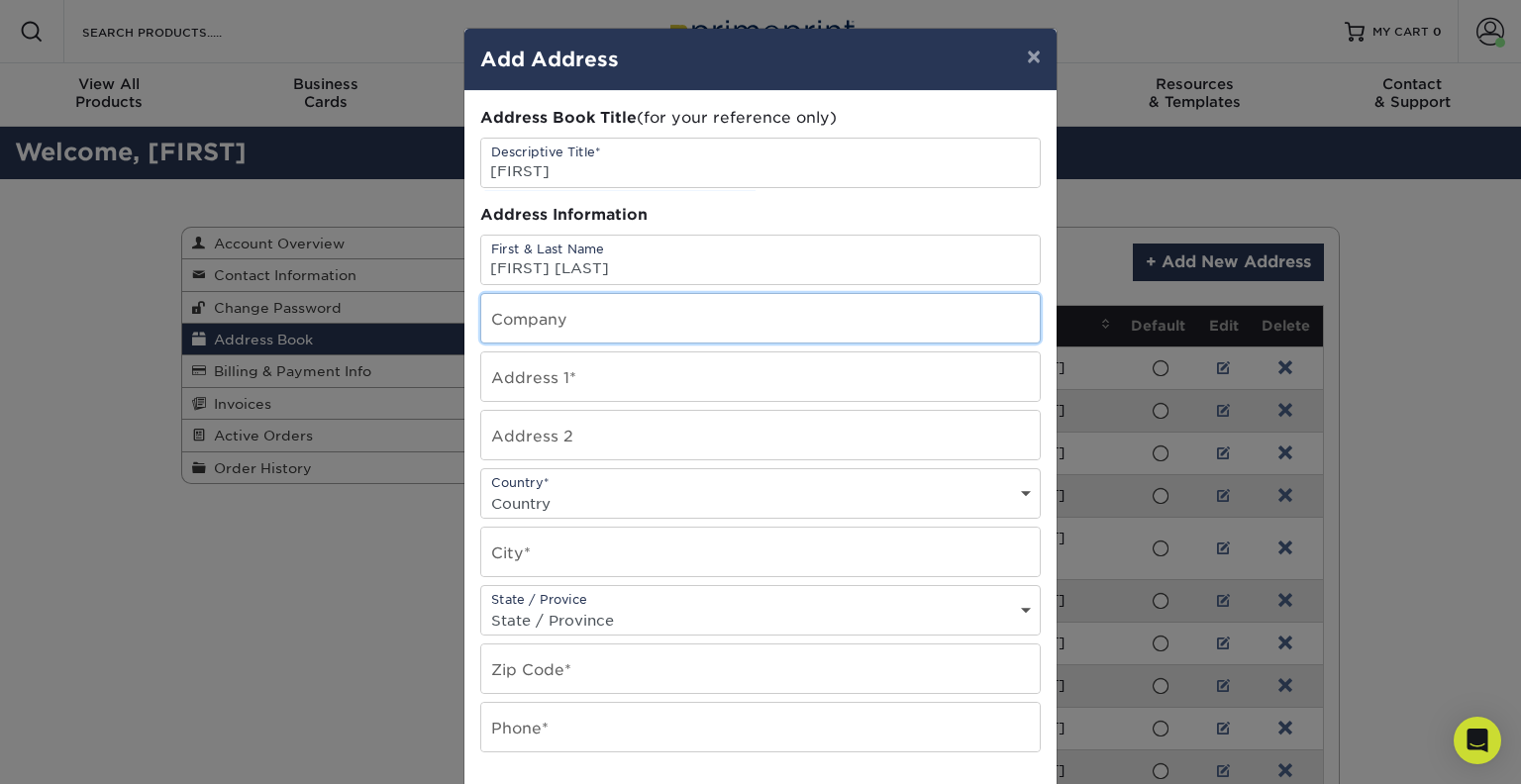 click at bounding box center [760, 318] 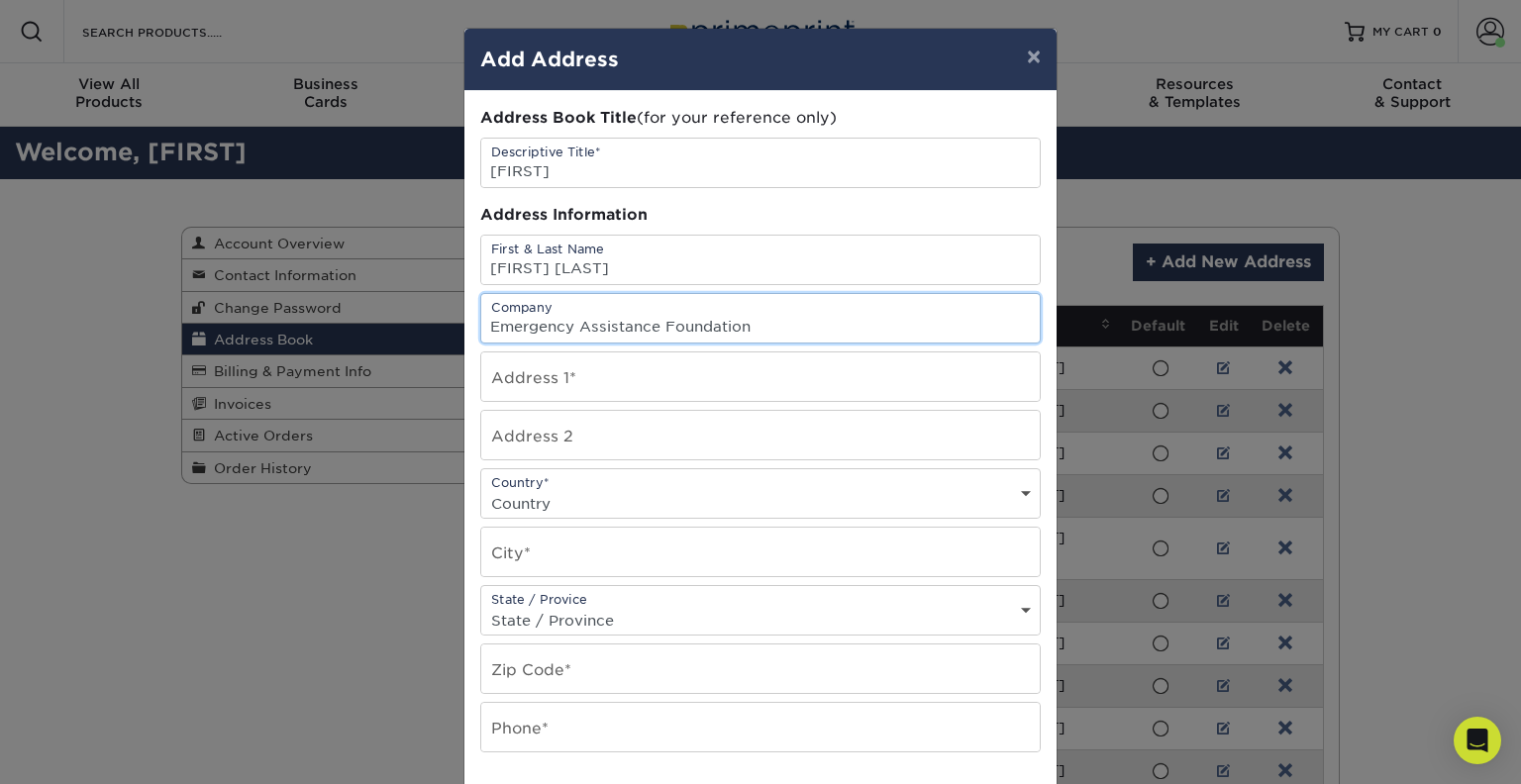 type on "Emergency Assistance Foundation" 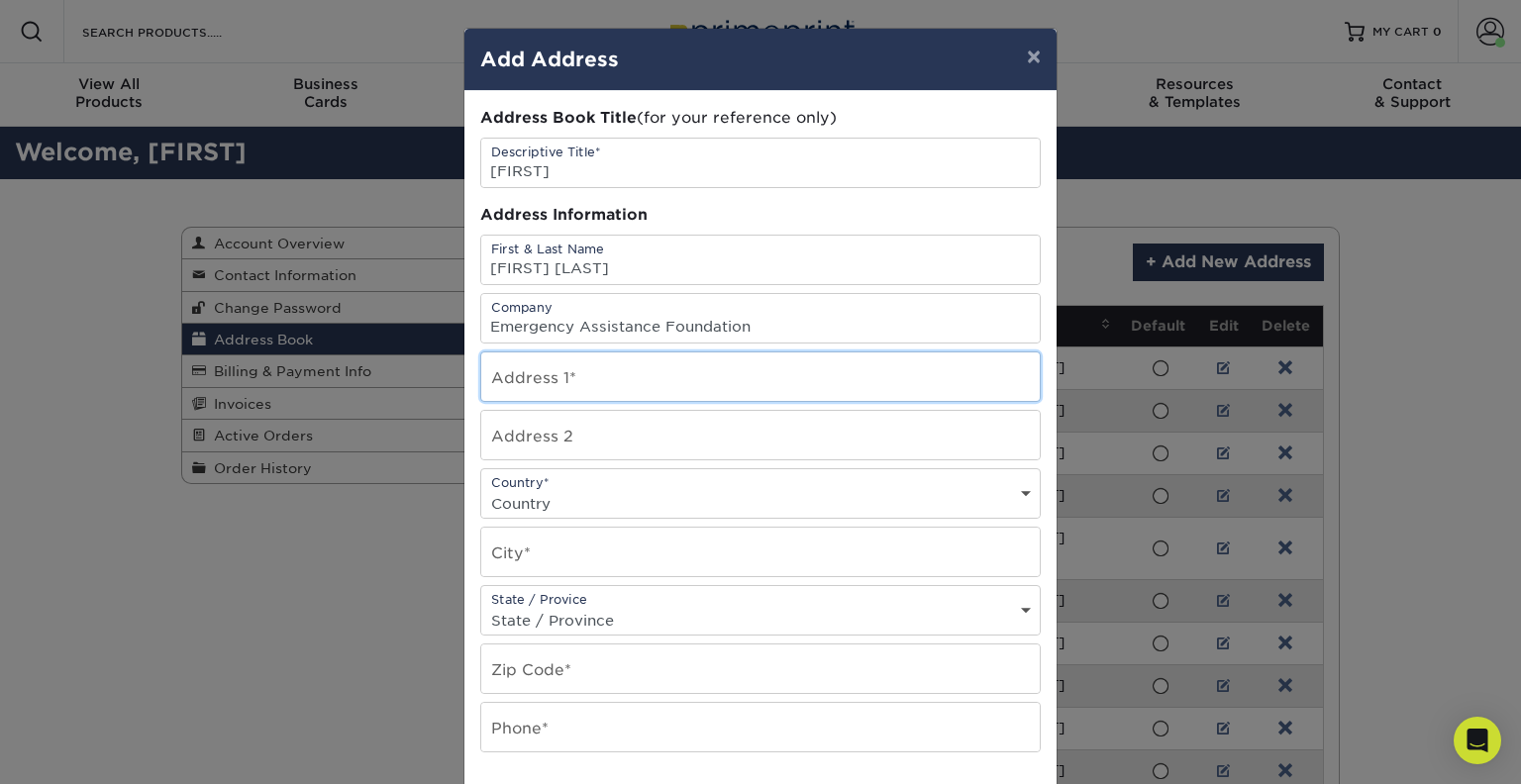 click at bounding box center [760, 376] 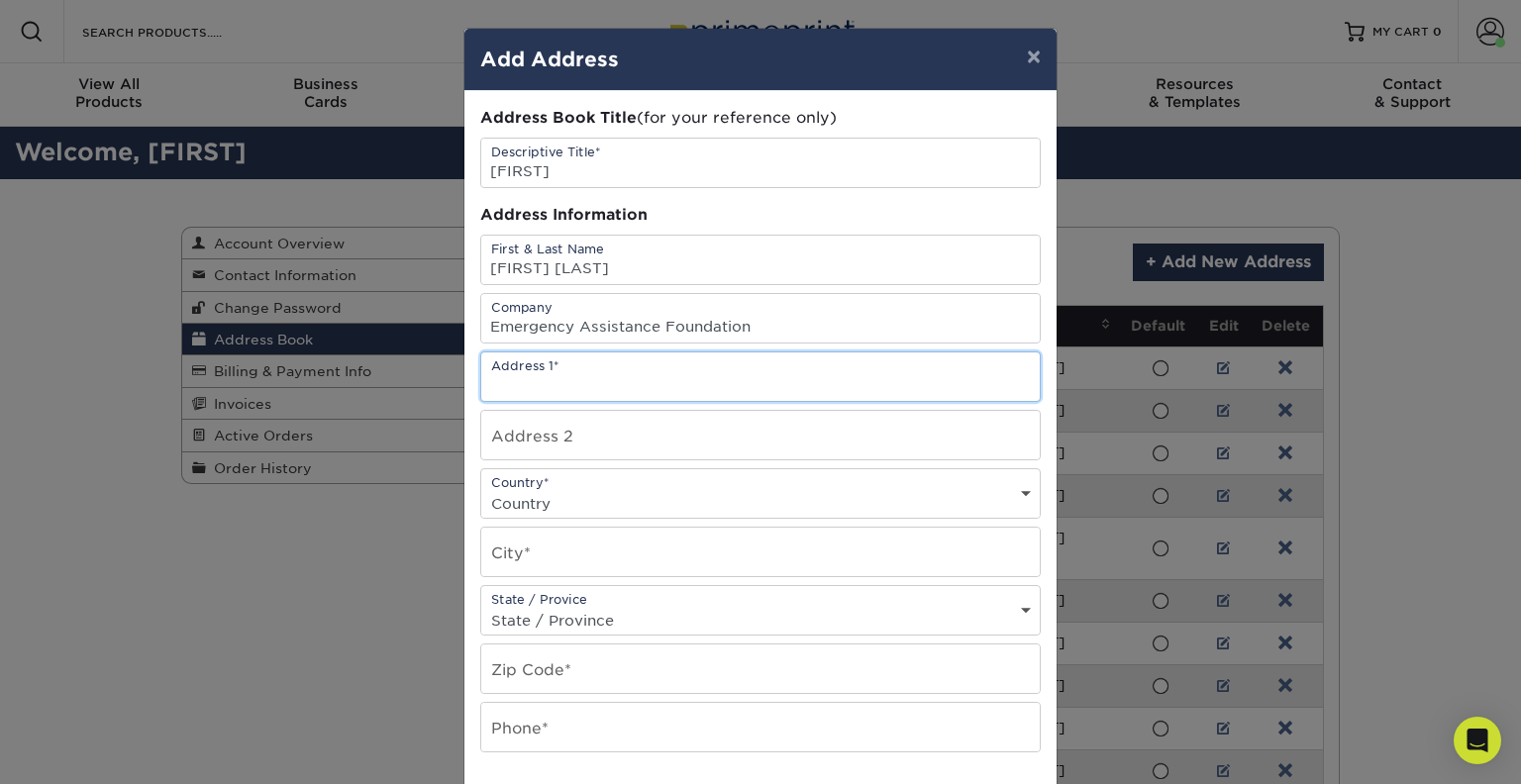 paste on "41487 Margrove Circle" 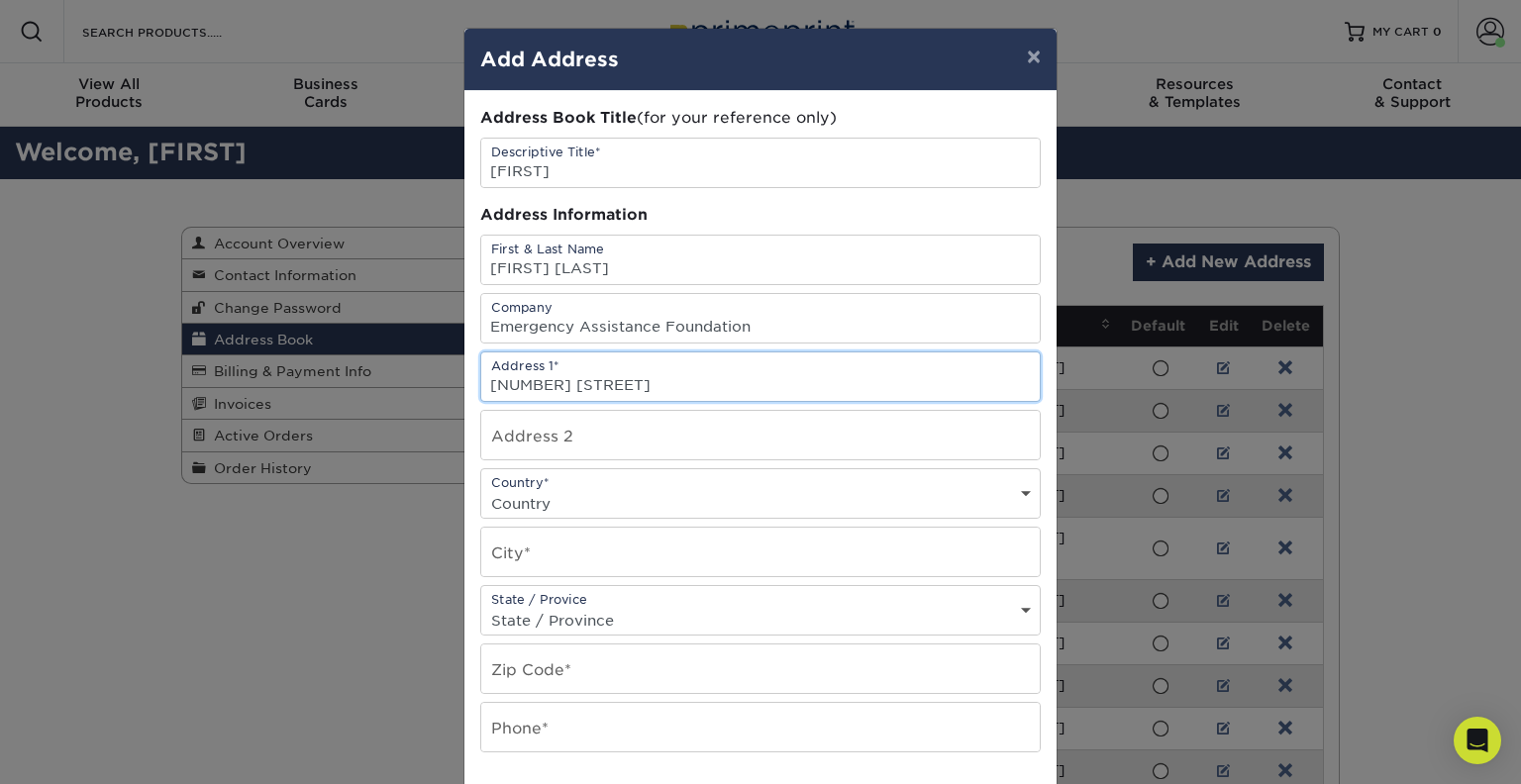 type on "41487 Margrove Circle" 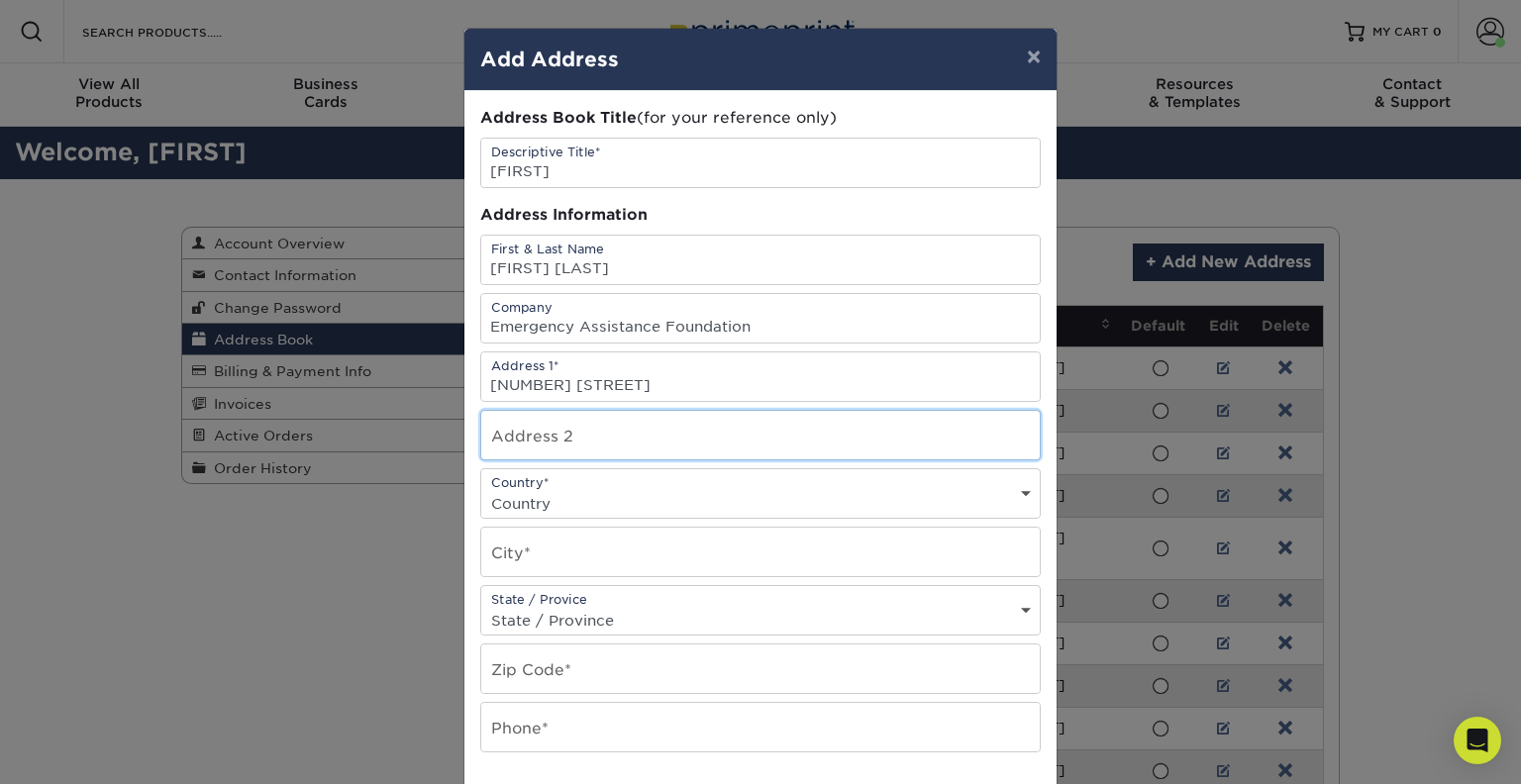 click at bounding box center (760, 435) 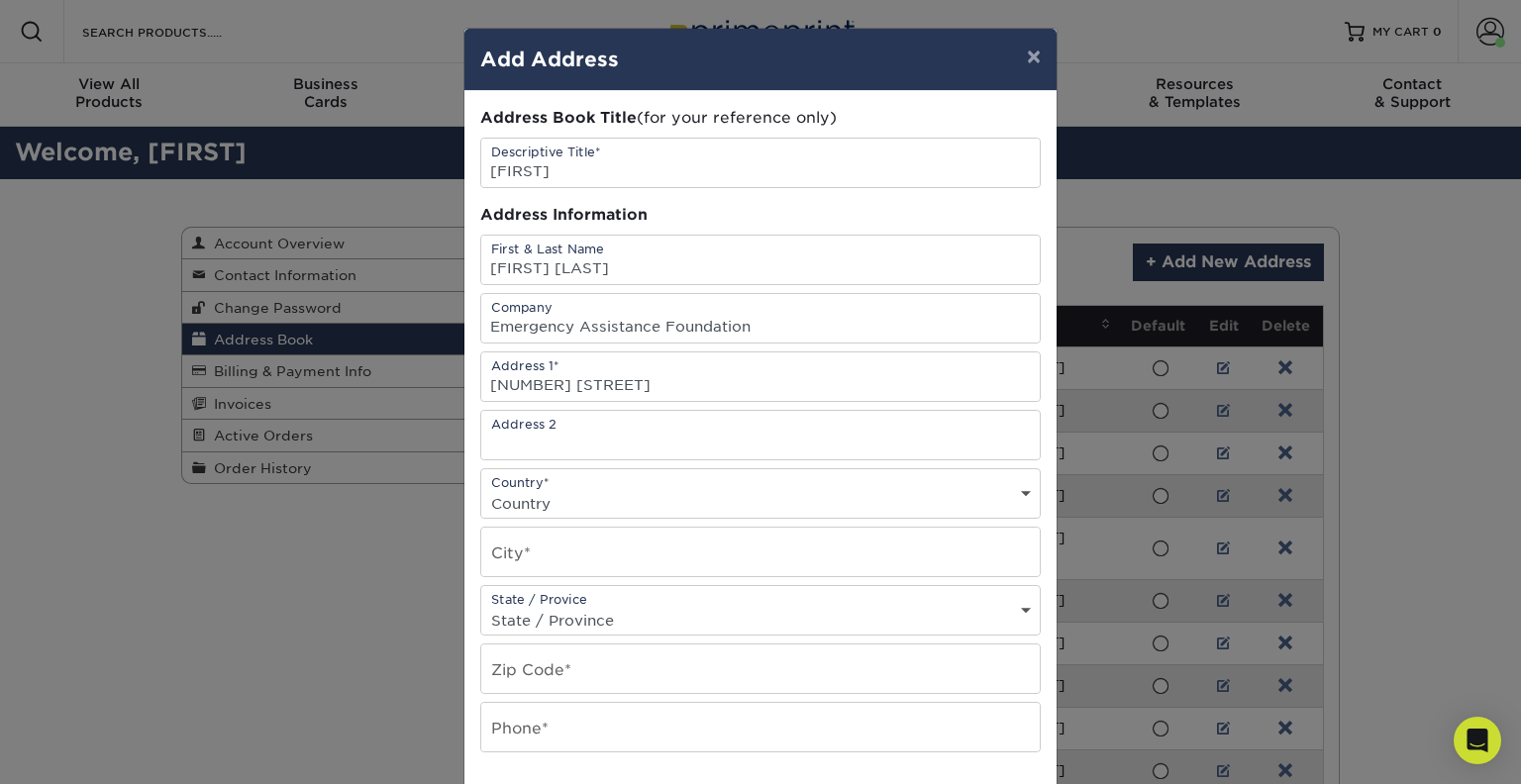 click on "Country*
Country United States Canada ----------------------------- Afghanistan Albania Algeria American Samoa Andorra Angola Anguilla Antarctica Antigua and Barbuda Argentina Armenia Aruba Australia Austria Azerbaijan Bahamas Bahrain Bangladesh Barbados Belarus Belgium Belize Benin Bermuda Bhutan Bolivia Bosnia and Herzegovina Botswana Bouvet Island Brazil British Indian Ocean Territory British Virgin Islands Brunei Darussalam Bulgaria Burkina Faso Burundi Cambodia Cameroon Cape Verde Cayman Islands Central African Republic Chad Chile China Christmas Island Cocos Colombia Comoros Congo Cook Islands Costa Rica Croatia Cuba Cyprus Czech Republic Denmark Djibouti Dominica Dominican Republic East Timor Ecuador Egypt El Salvador Equatorial Guinea Eritrea Estonia Ethiopia Falkland Islands Faroe Islands Fiji Finland France French Guiana French Polynesia French Southern Territories Gabon Gambia Georgia Germany Ghana Gibraltar Greece Greenland Grenada Guam" at bounding box center [760, 493] 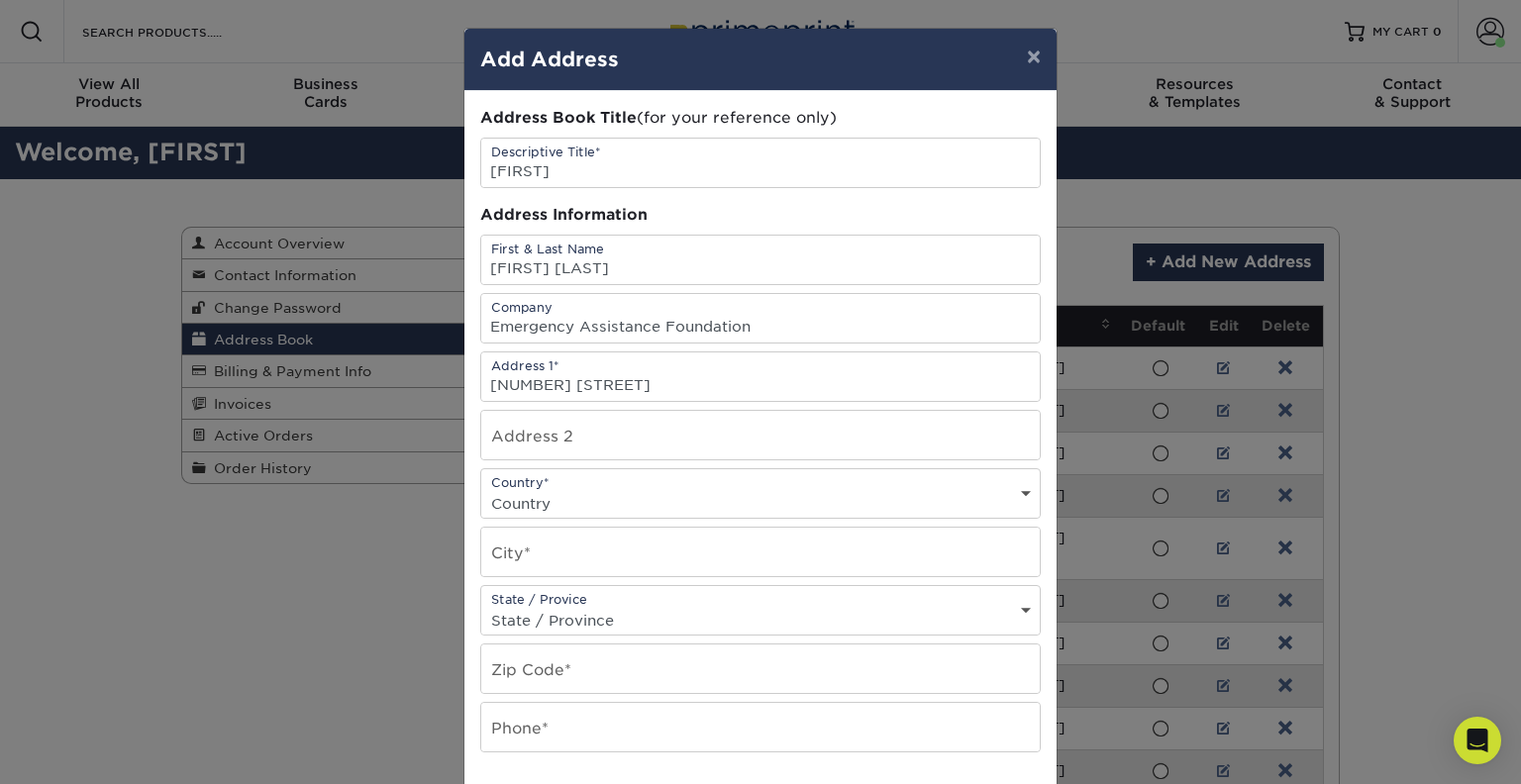 click on "Country United States Canada ----------------------------- Afghanistan Albania Algeria American Samoa Andorra Angola Anguilla Antarctica Antigua and Barbuda Argentina Armenia Aruba Australia Austria Azerbaijan Bahamas Bahrain Bangladesh Barbados Belarus Belgium Belize Benin Bermuda Bhutan Bolivia Bosnia and Herzegovina Botswana Bouvet Island Brazil British Indian Ocean Territory British Virgin Islands Brunei Darussalam Bulgaria Burkina Faso Burundi Cambodia Cameroon Cape Verde Cayman Islands Central African Republic Chad Chile China Christmas Island Cocos Colombia Comoros Congo Cook Islands Costa Rica Croatia Cuba Cyprus Czech Republic Denmark Djibouti Dominica Dominican Republic East Timor Ecuador Egypt El Salvador Equatorial Guinea Eritrea Estonia Ethiopia Falkland Islands Faroe Islands Fiji Finland France French Guiana French Polynesia French Southern Territories Gabon Gambia Georgia Germany Ghana Gibraltar Greece Greenland Grenada Guadeloupe Guam Guatemala Guinea Guinea-Bissau Guyana Haiti Honduras India" at bounding box center [760, 503] 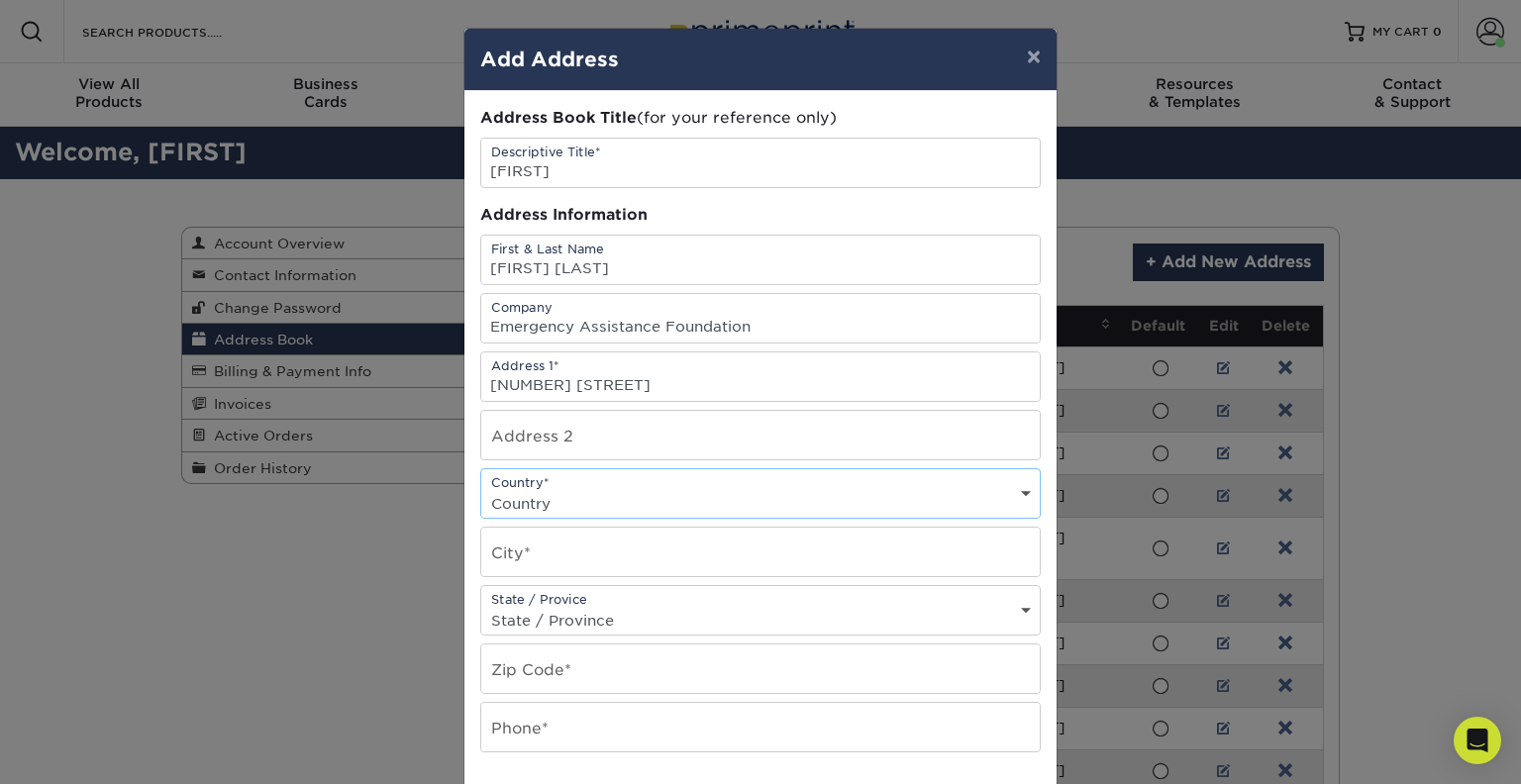 select on "US" 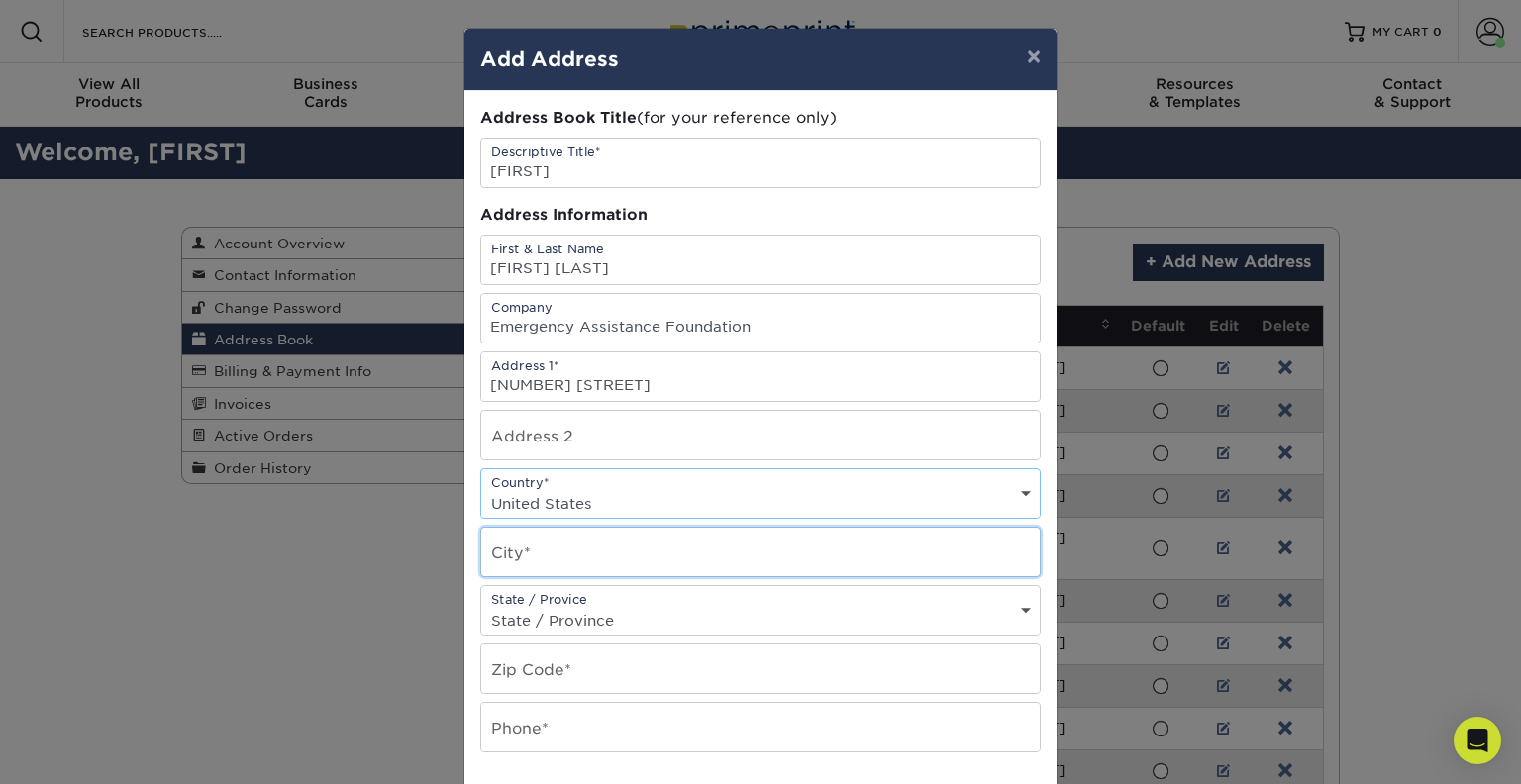 click at bounding box center [760, 551] 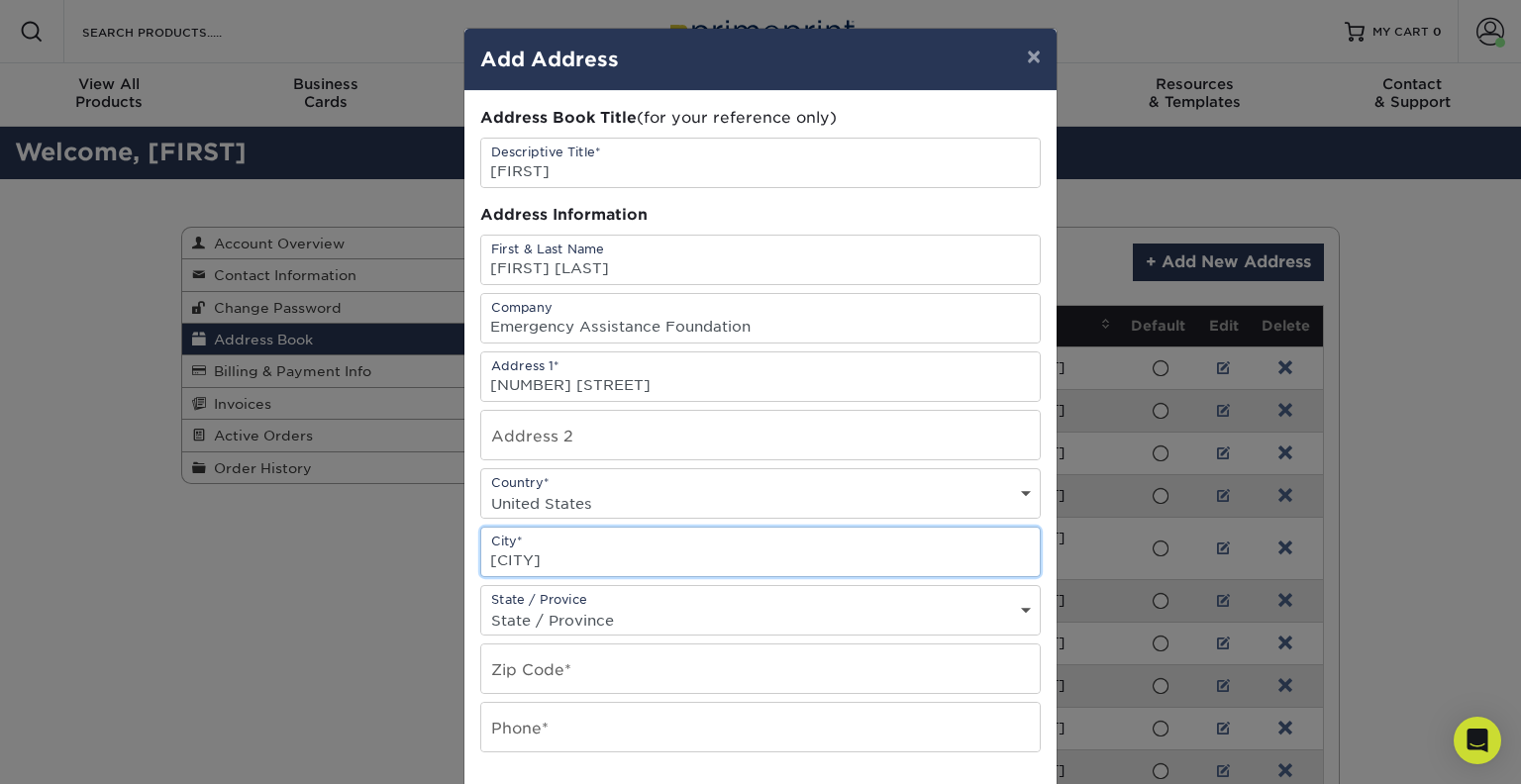type on "Leonardtown" 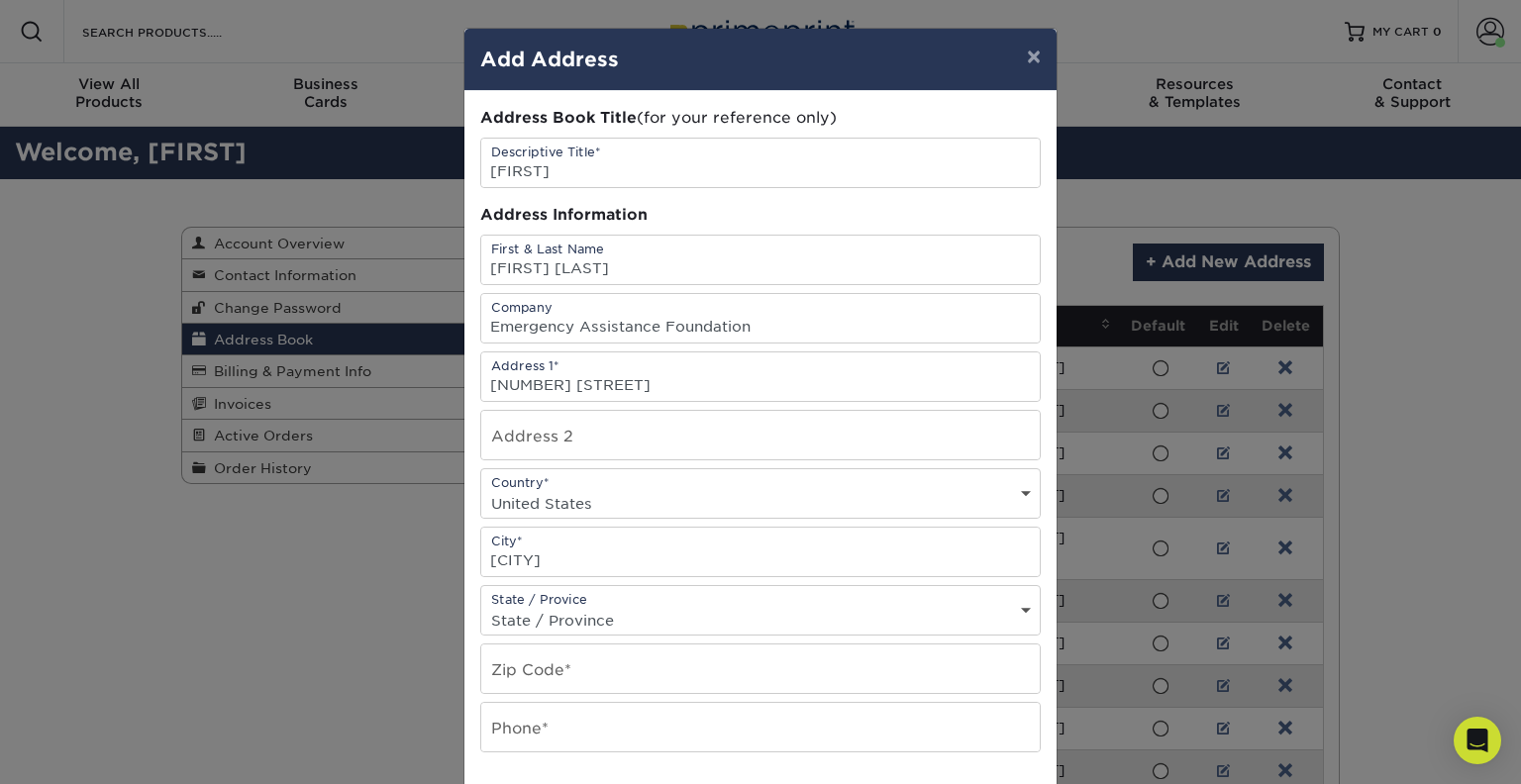 click on "State / Province Alabama Alaska Arizona Arkansas California Colorado Connecticut Delaware District of Columbia Florida Georgia Hawaii Idaho Illinois Indiana Iowa Kansas Kentucky Louisiana Maine Maryland Massachusetts Michigan Minnesota Mississippi Missouri Montana Nebraska Nevada New Hampshire New Jersey New Mexico New York North Carolina North Dakota Ohio Oklahoma Oregon Pennsylvania Rhode Island South Carolina South Dakota Tennessee Texas Utah Vermont Virginia Washington West Virginia Wisconsin Wyoming ACT NSW NT QLD SA TAS VIC WA NZ Alberta British Columbia Manitoba New Brunswick Newfoundland Northwest Territories Nova Scotia Nunavut Ontario Prince Edward Island Quebec Saskatchewan Yukon Puerto Rico Aguascalientes Baja California Baja California Sur Campeche Chiapas Chihuahua Coahuila Colima Distrito Federal Durango Guanajuato Guerrero Hidalgo Jalisco Mexico Michoacan Morelos Nayarit Nuevo Leon Oaxaca Puebla Queretaro Quintana Roo San Luis Patosi Sinaloa Sonora Tabasco Tamaulipas Tlaxcala Veracruz Yucatan" at bounding box center (760, 620) 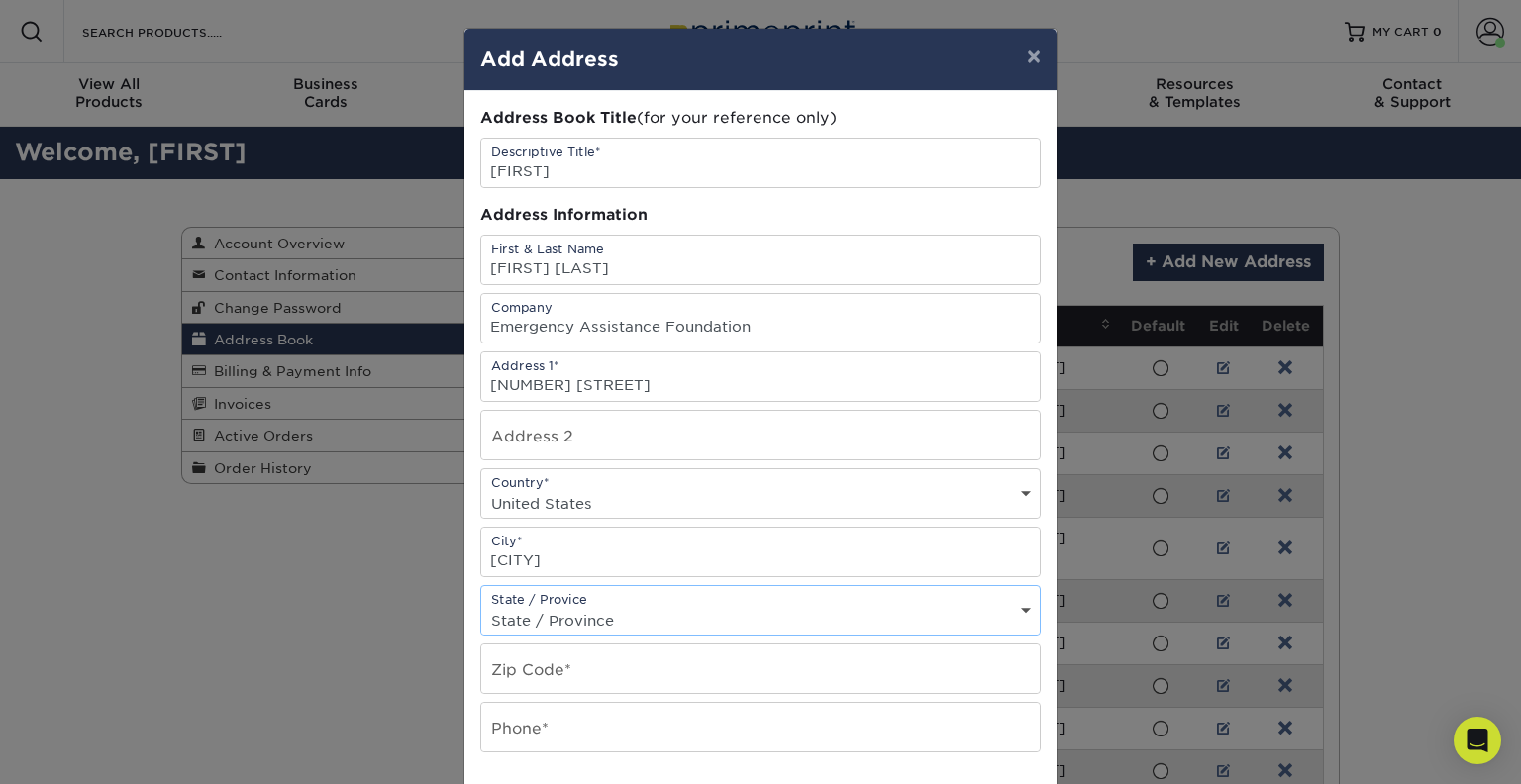 select on "MD" 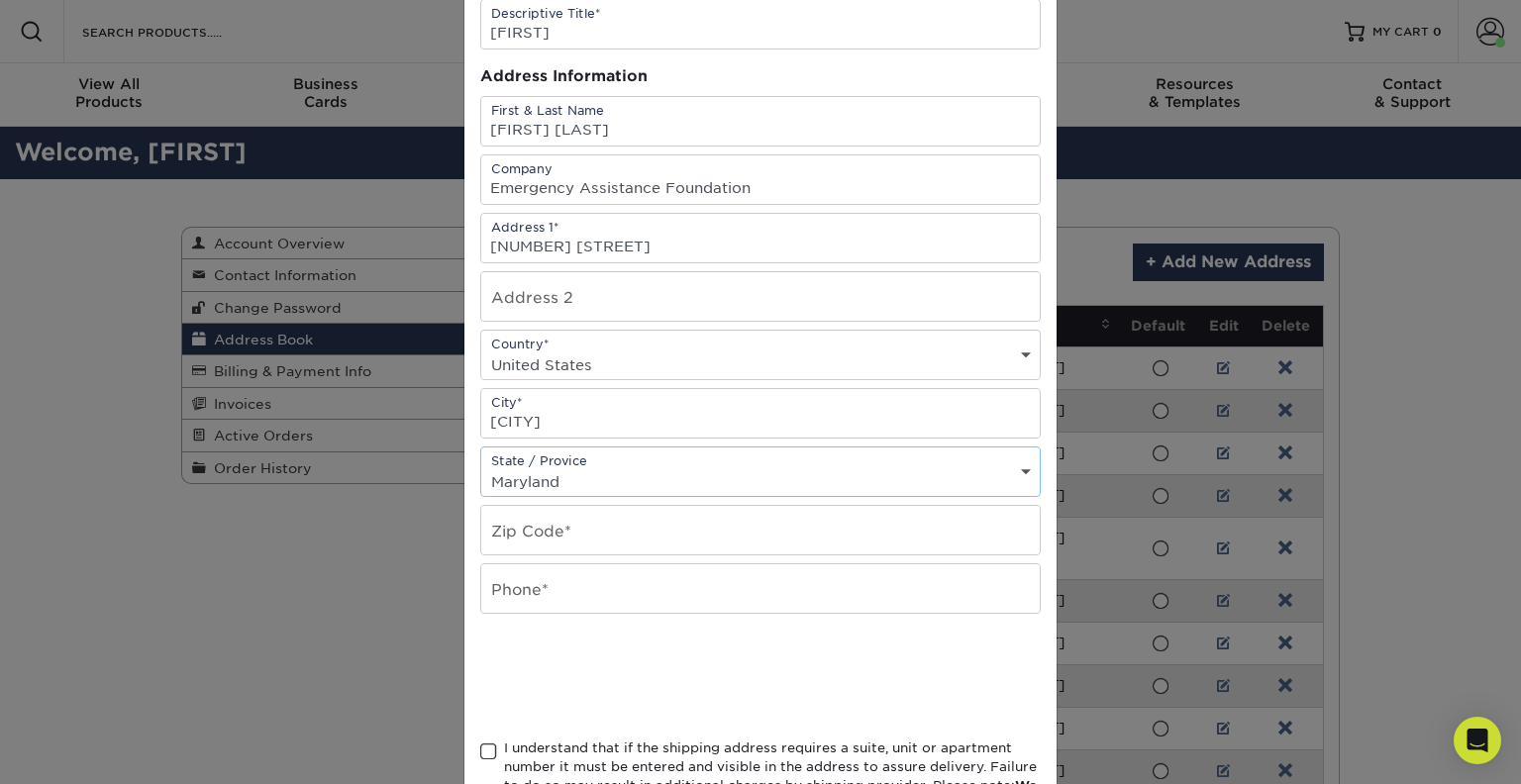 scroll, scrollTop: 158, scrollLeft: 0, axis: vertical 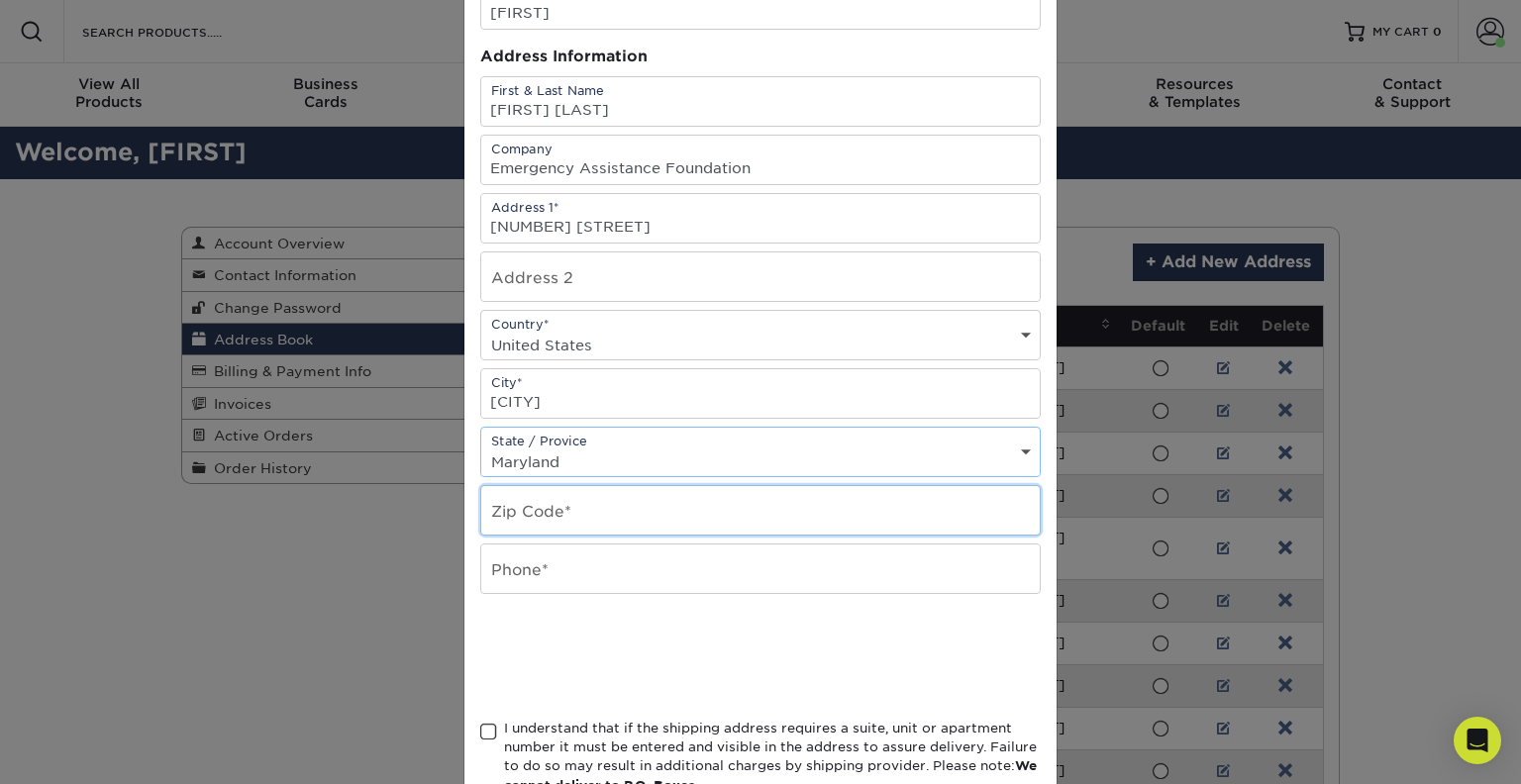 click at bounding box center (760, 510) 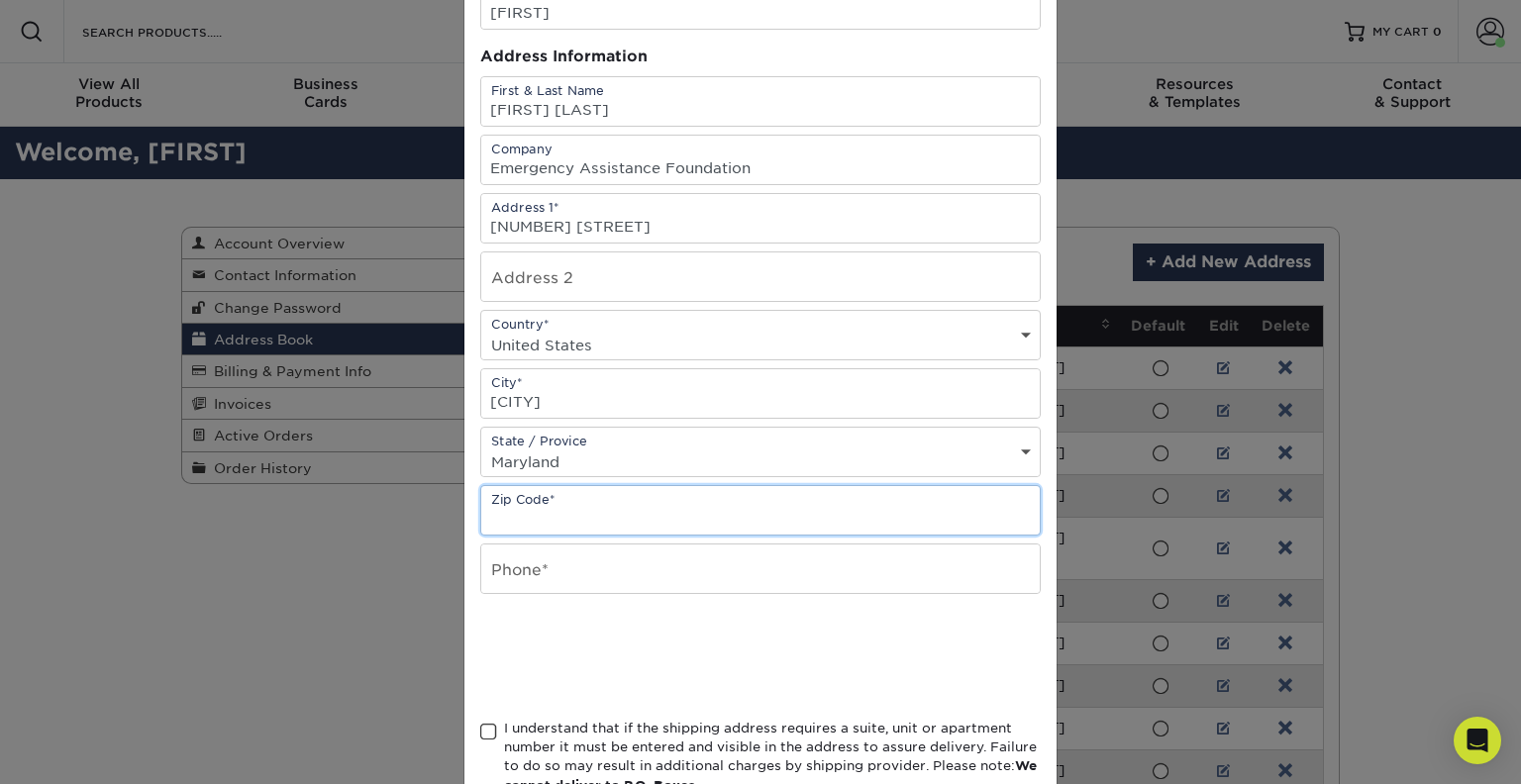paste on "20650" 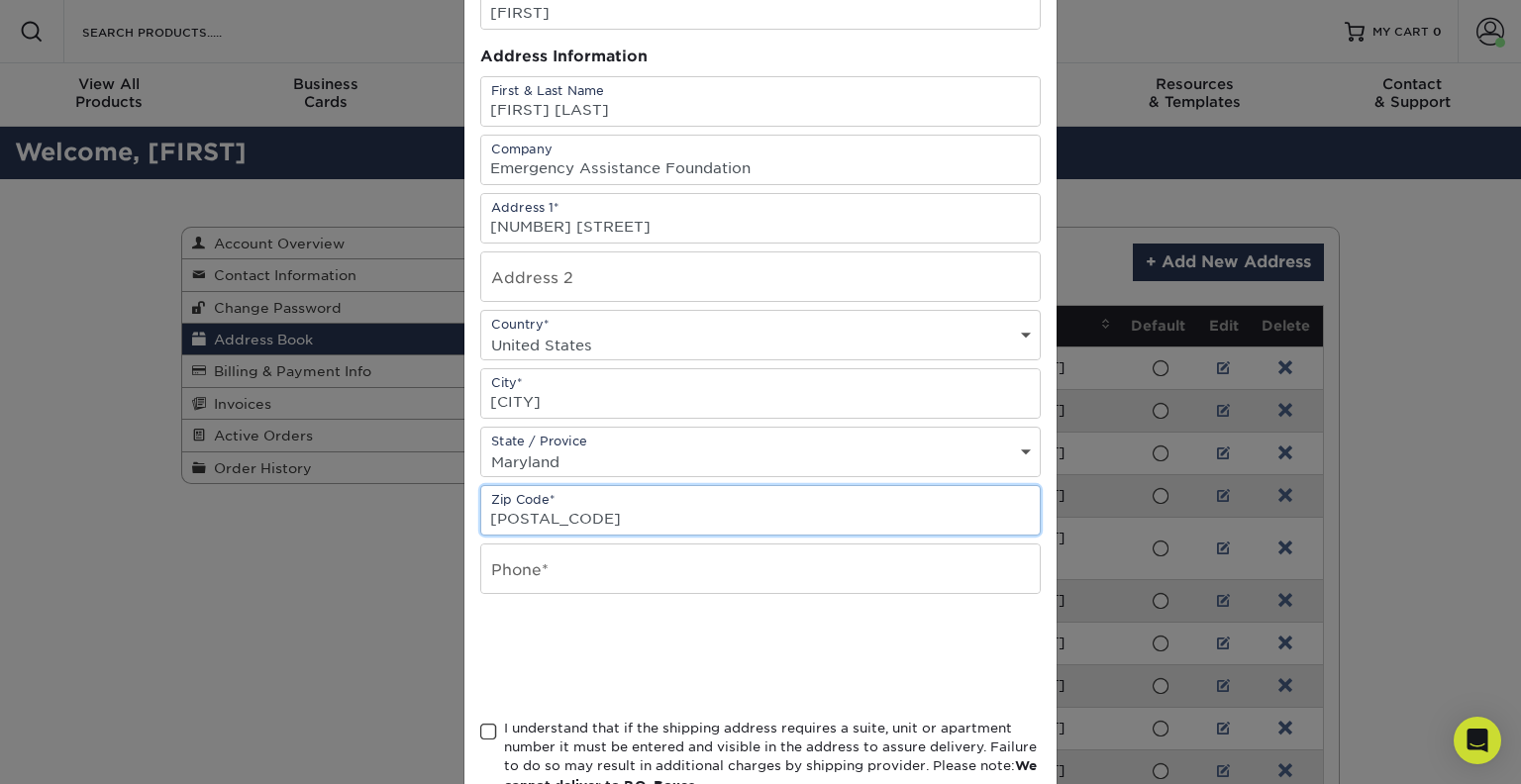 type on "20650" 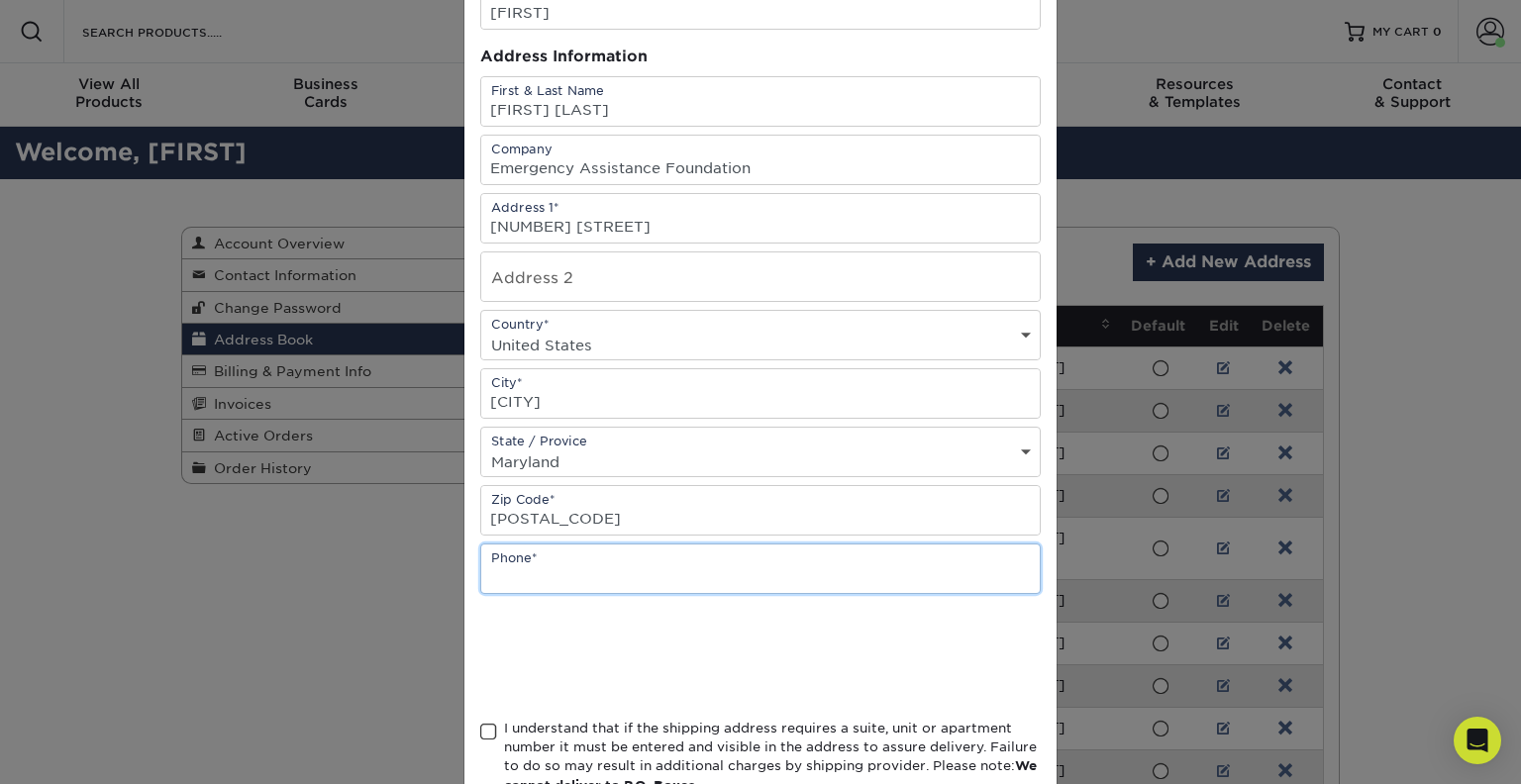 click at bounding box center [760, 568] 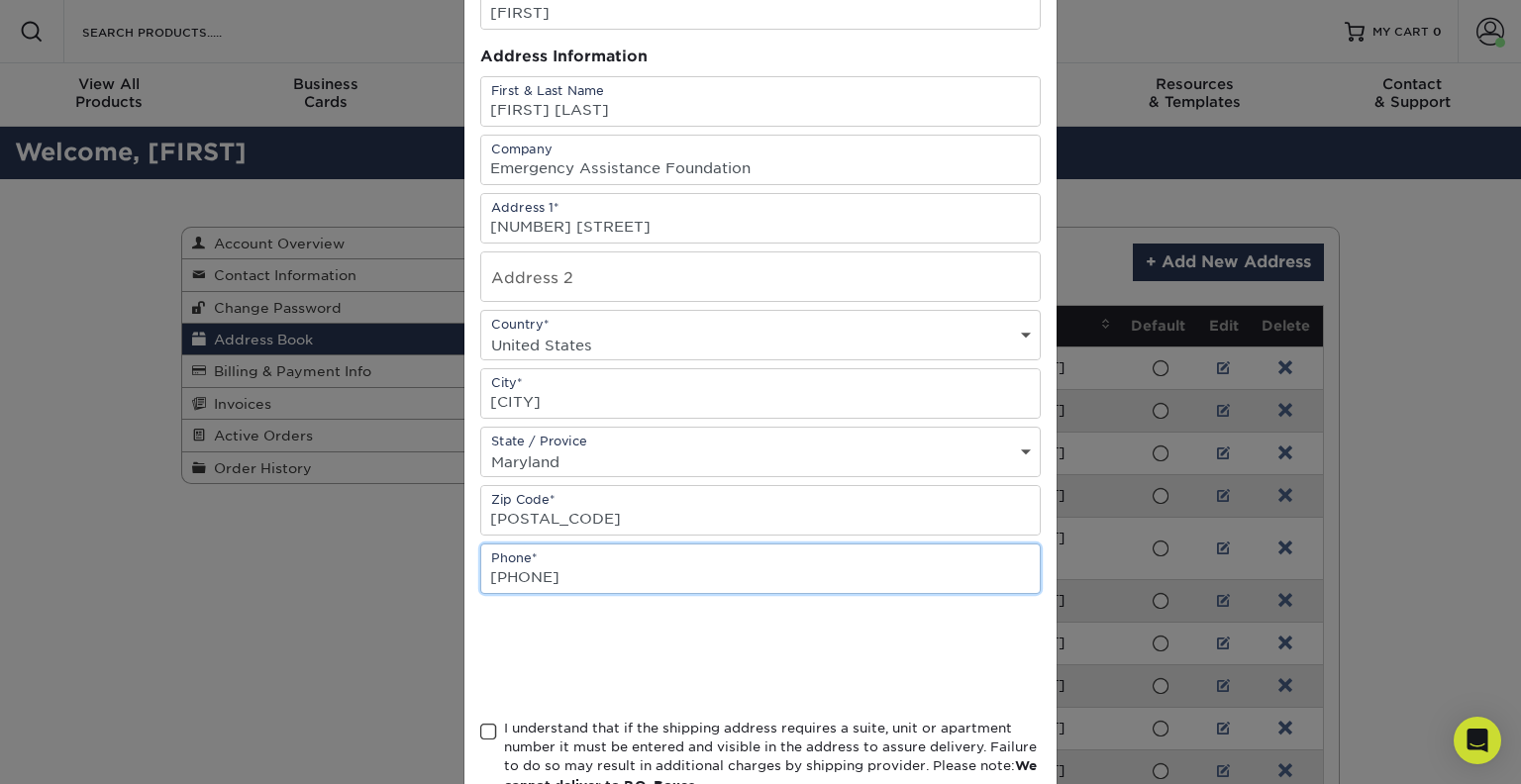 type on "7325333076" 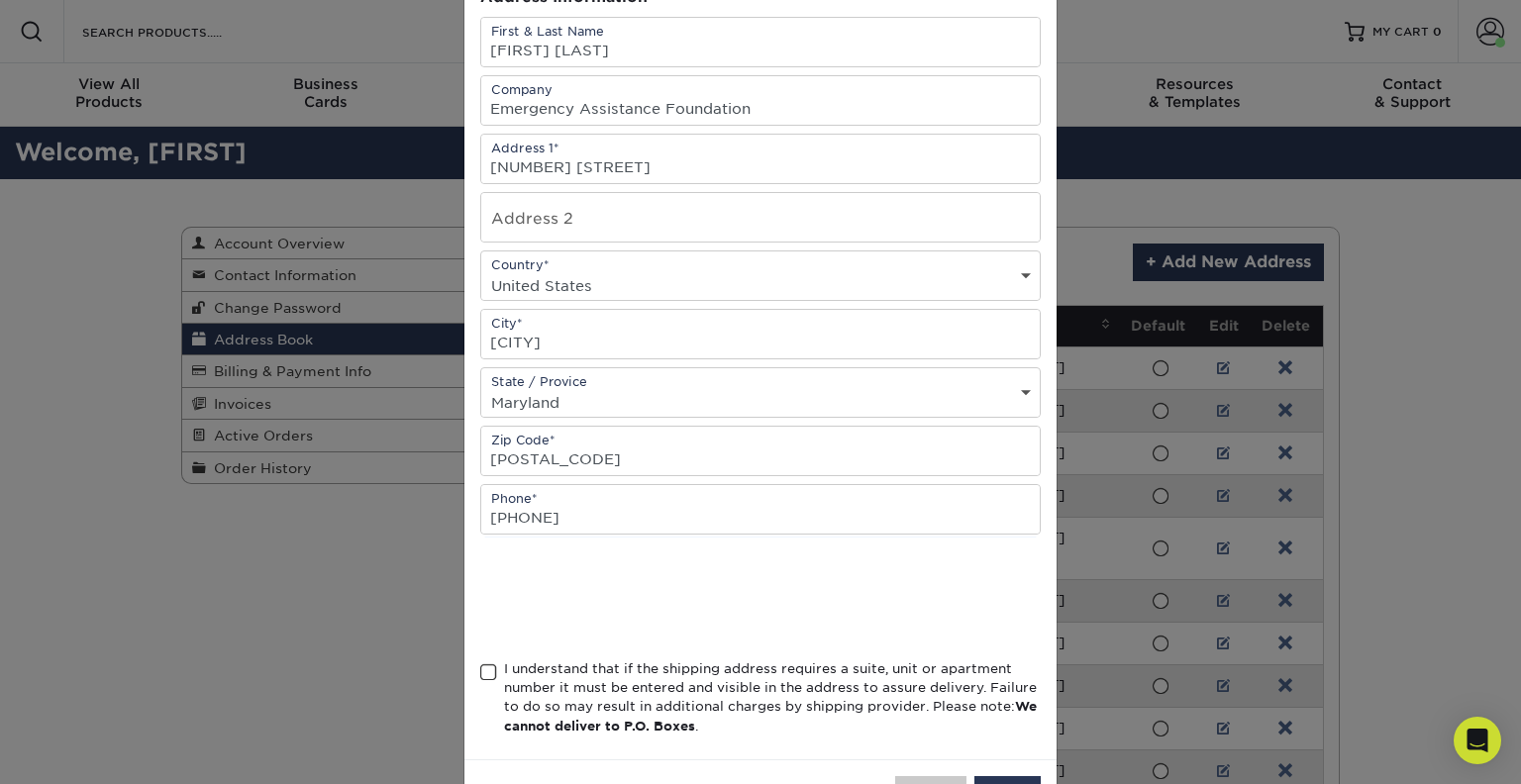 scroll, scrollTop: 226, scrollLeft: 0, axis: vertical 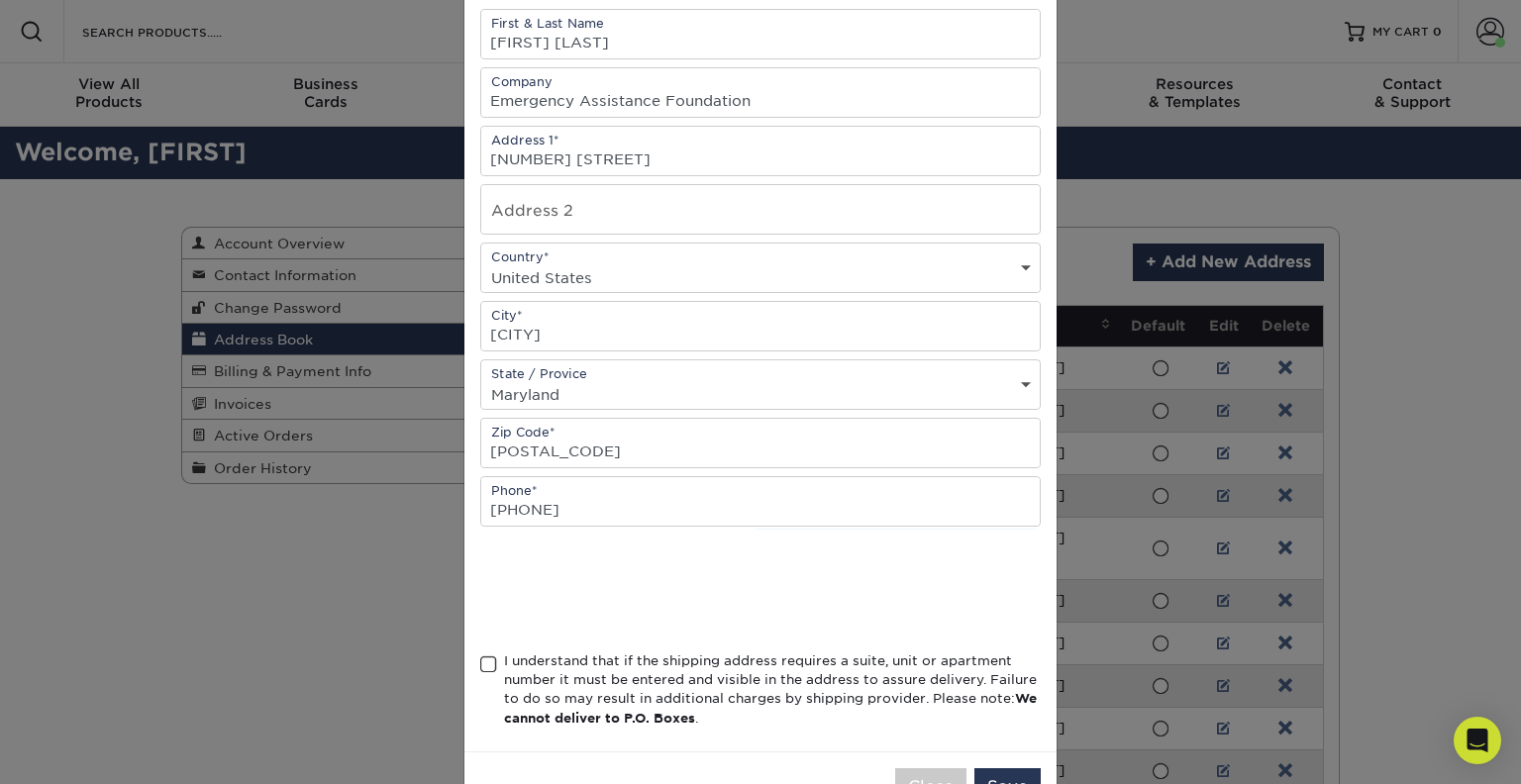 click at bounding box center [488, 664] 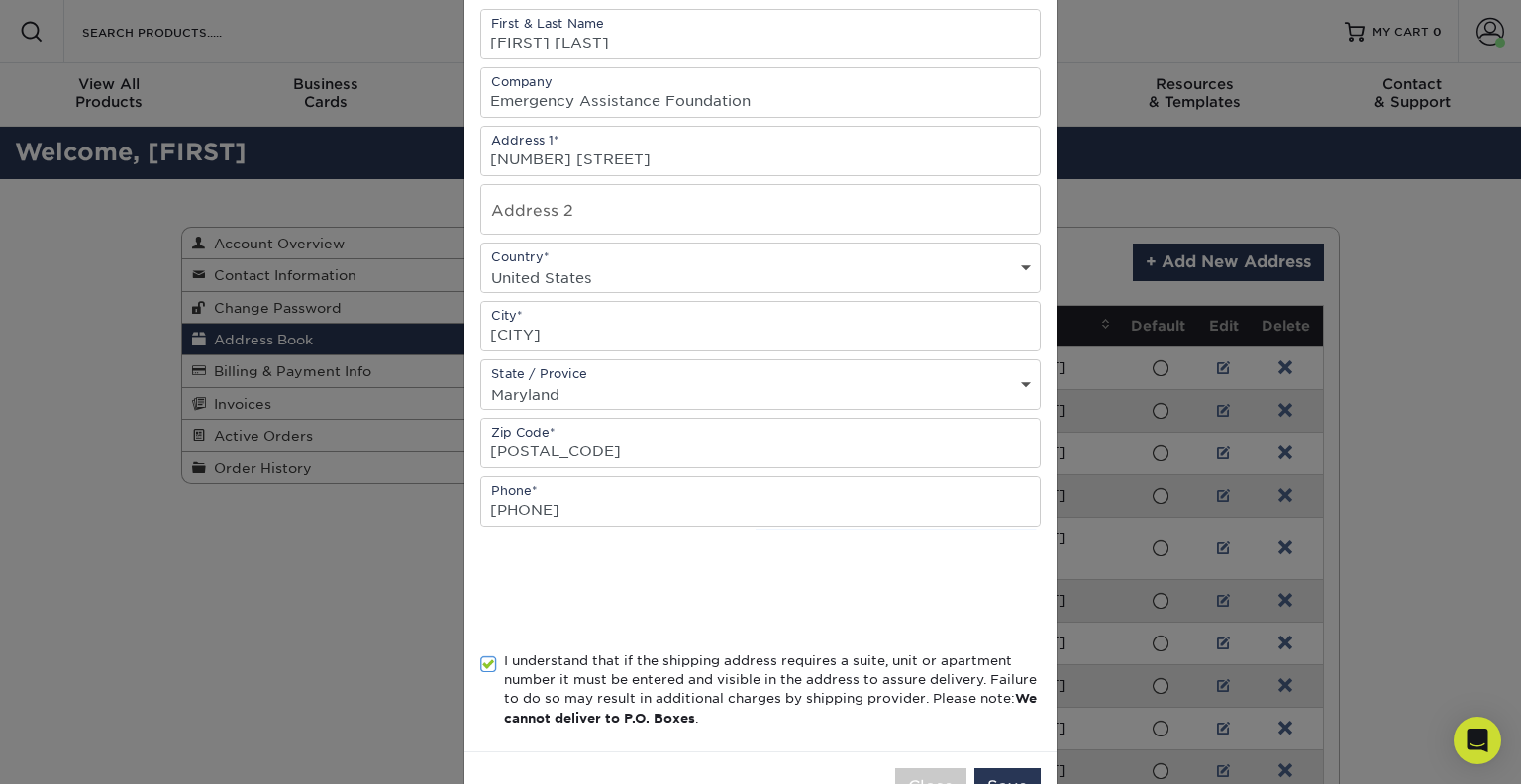 scroll, scrollTop: 250, scrollLeft: 0, axis: vertical 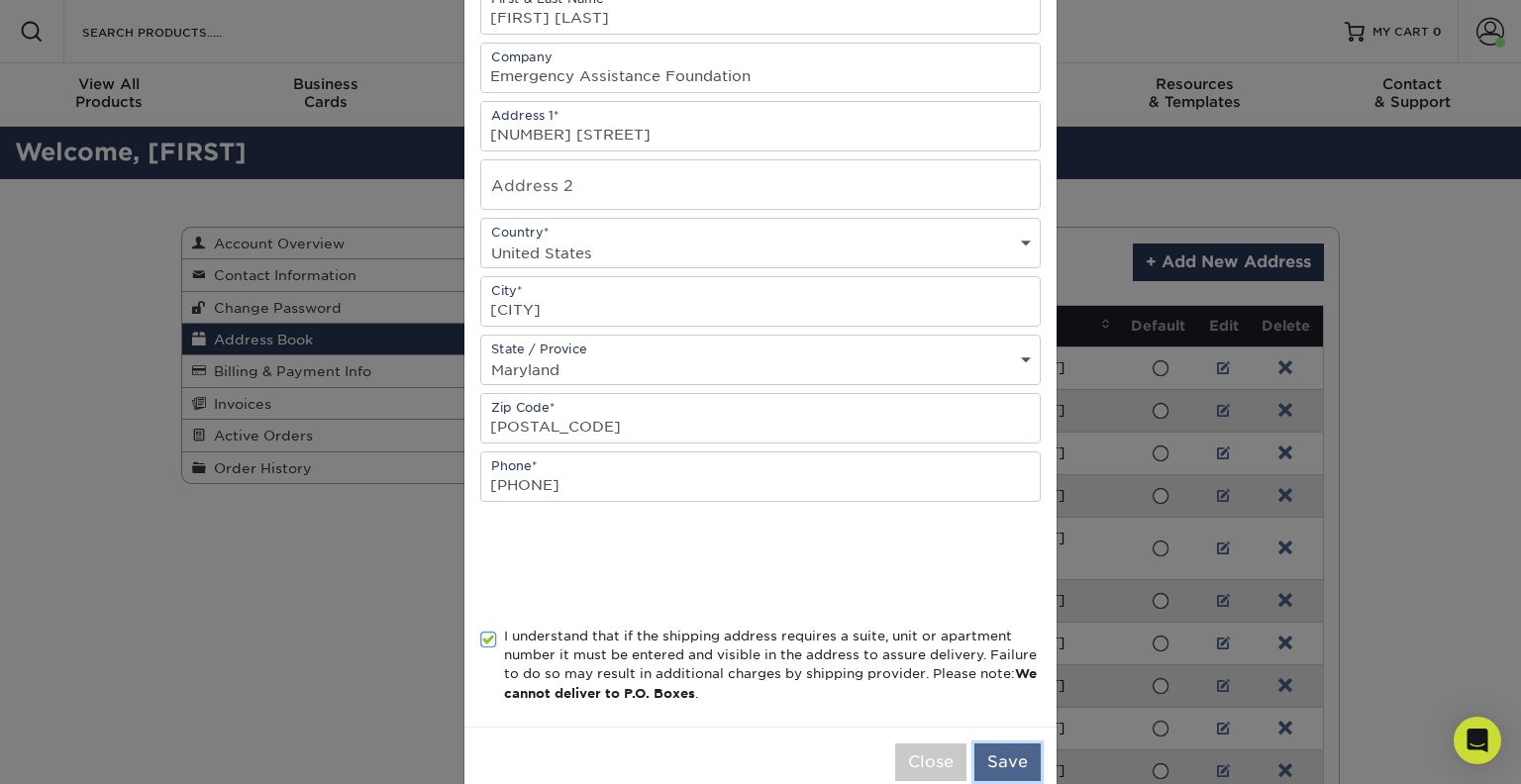 click on "Save" at bounding box center [1007, 762] 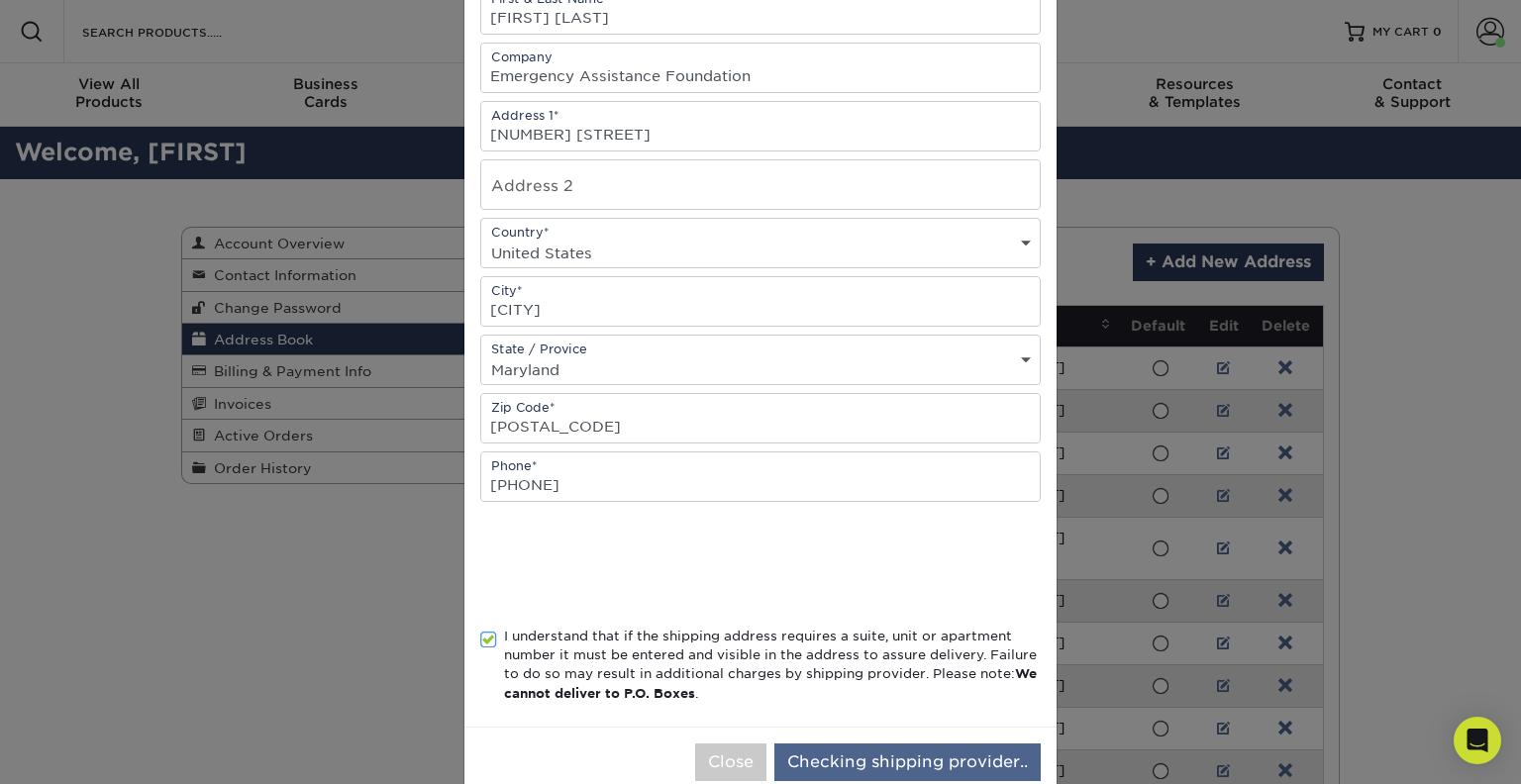 scroll, scrollTop: 0, scrollLeft: 0, axis: both 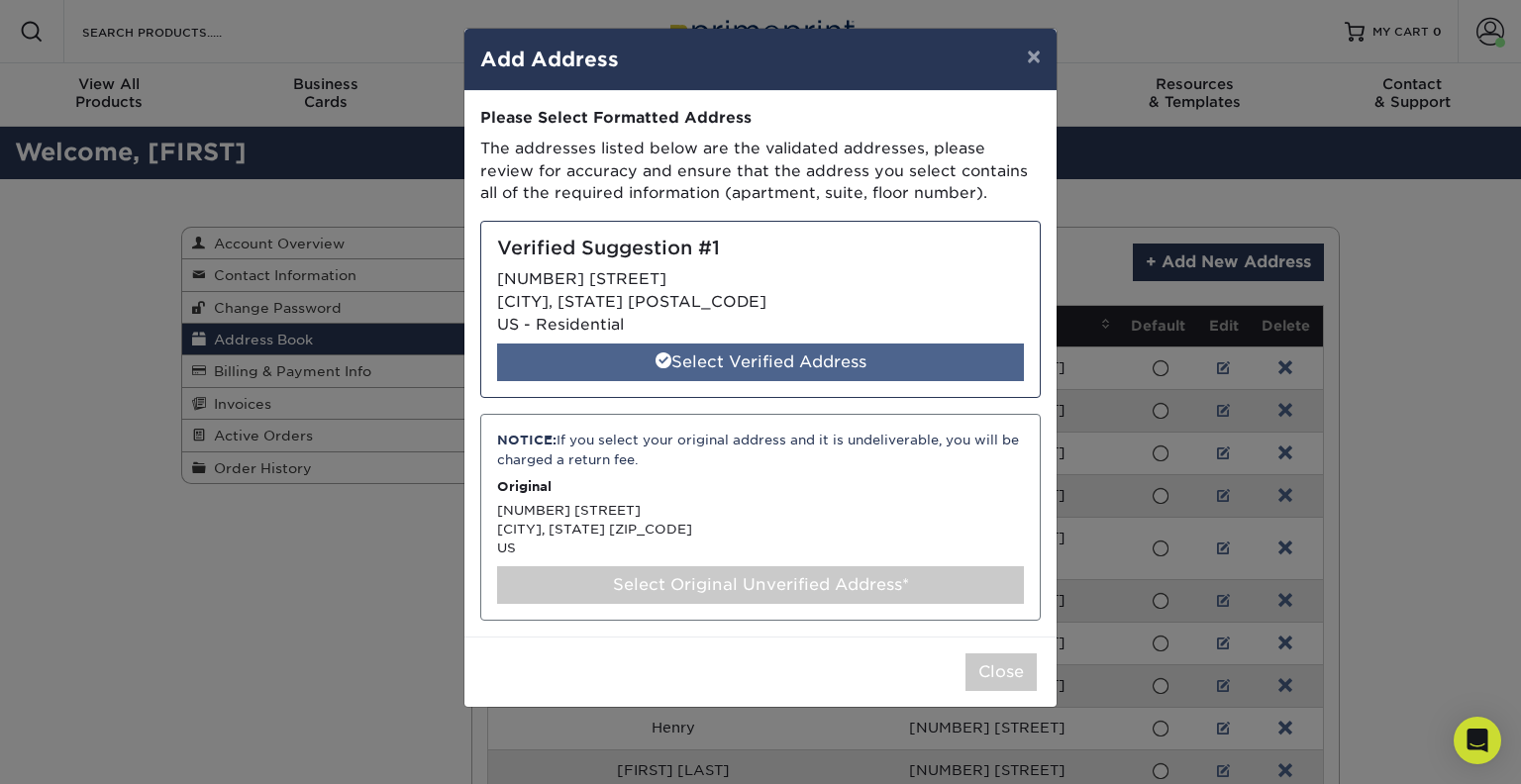 click on "Select Verified Address" at bounding box center (760, 362) 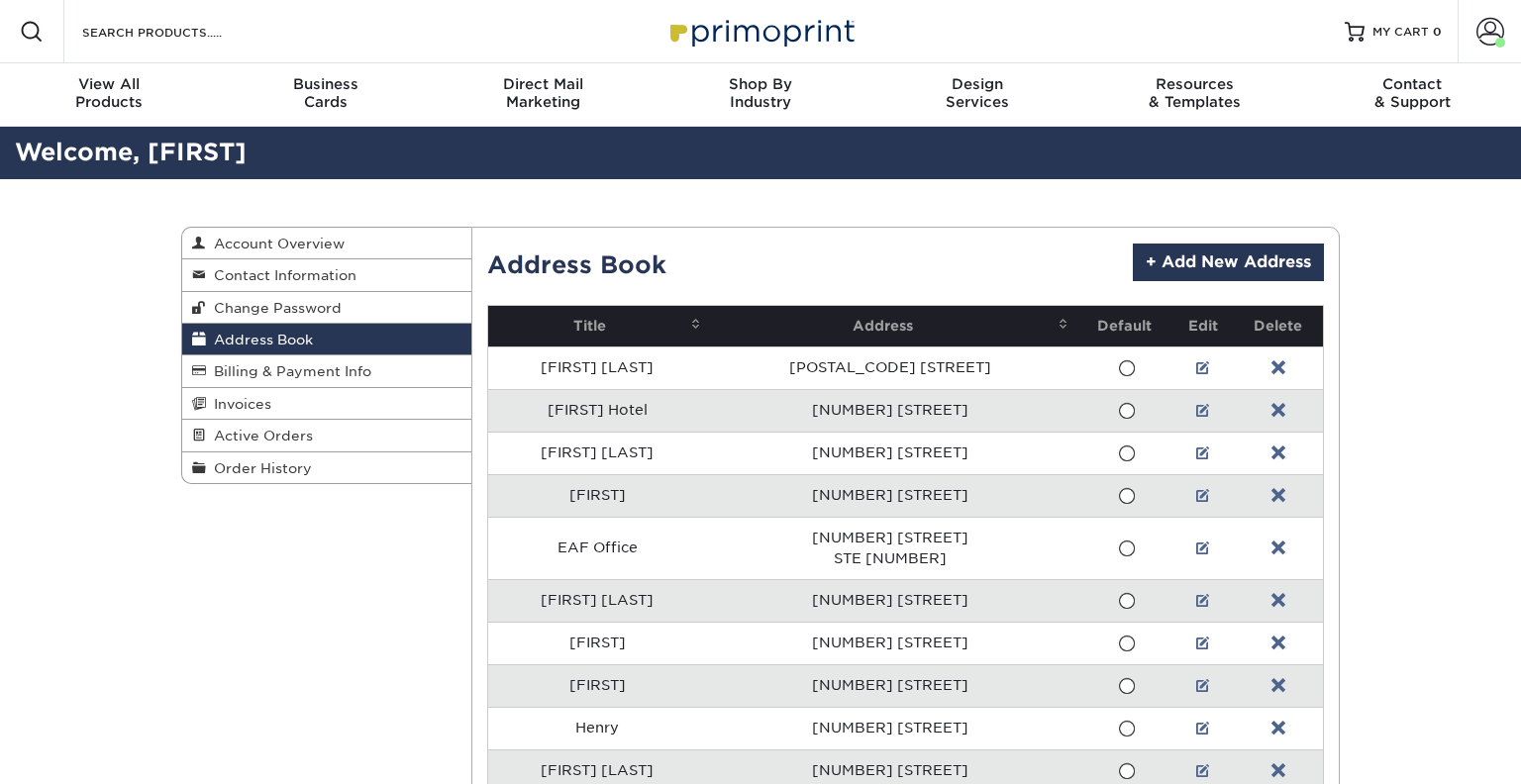 scroll, scrollTop: 0, scrollLeft: 0, axis: both 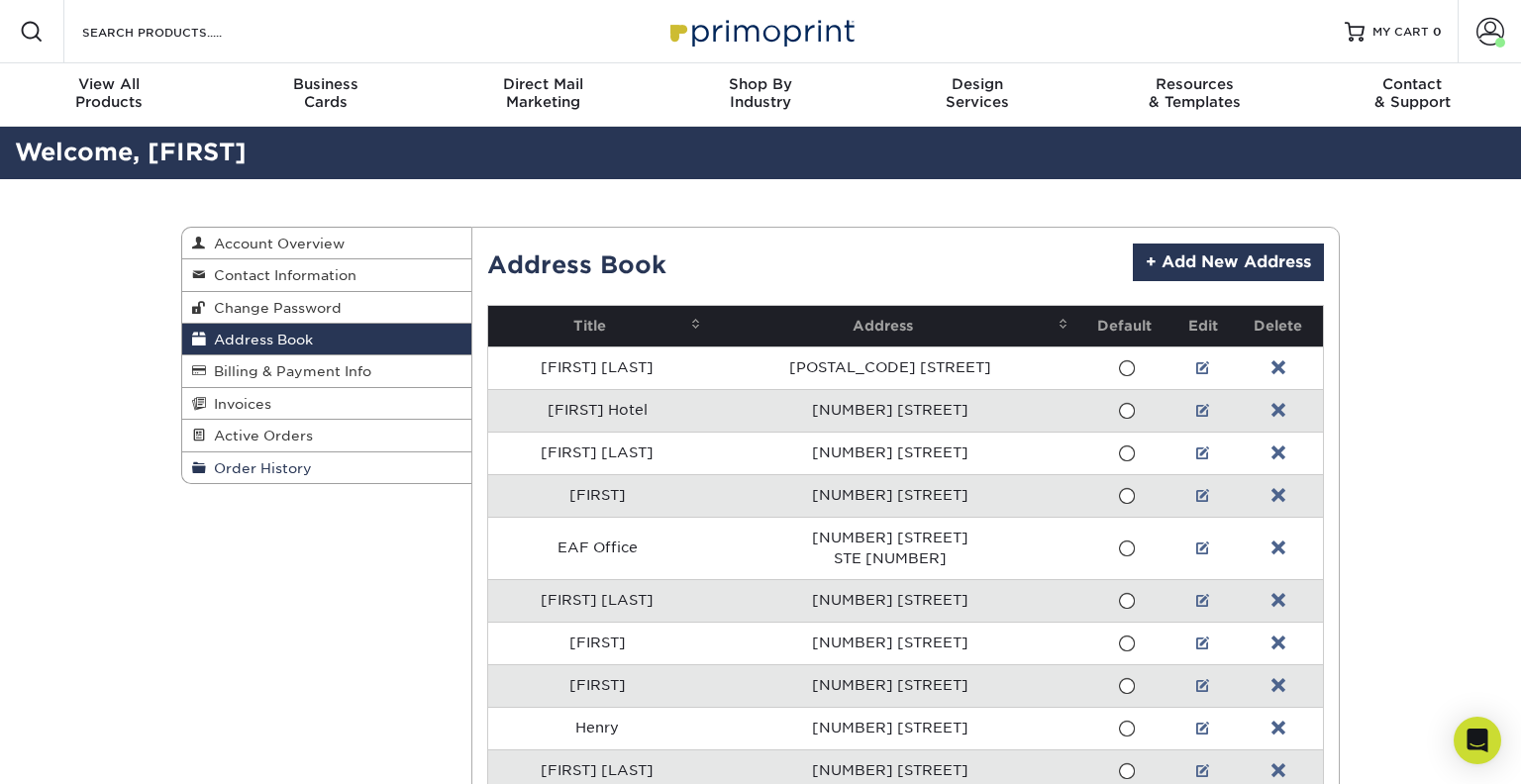 click on "Order History" at bounding box center [258, 468] 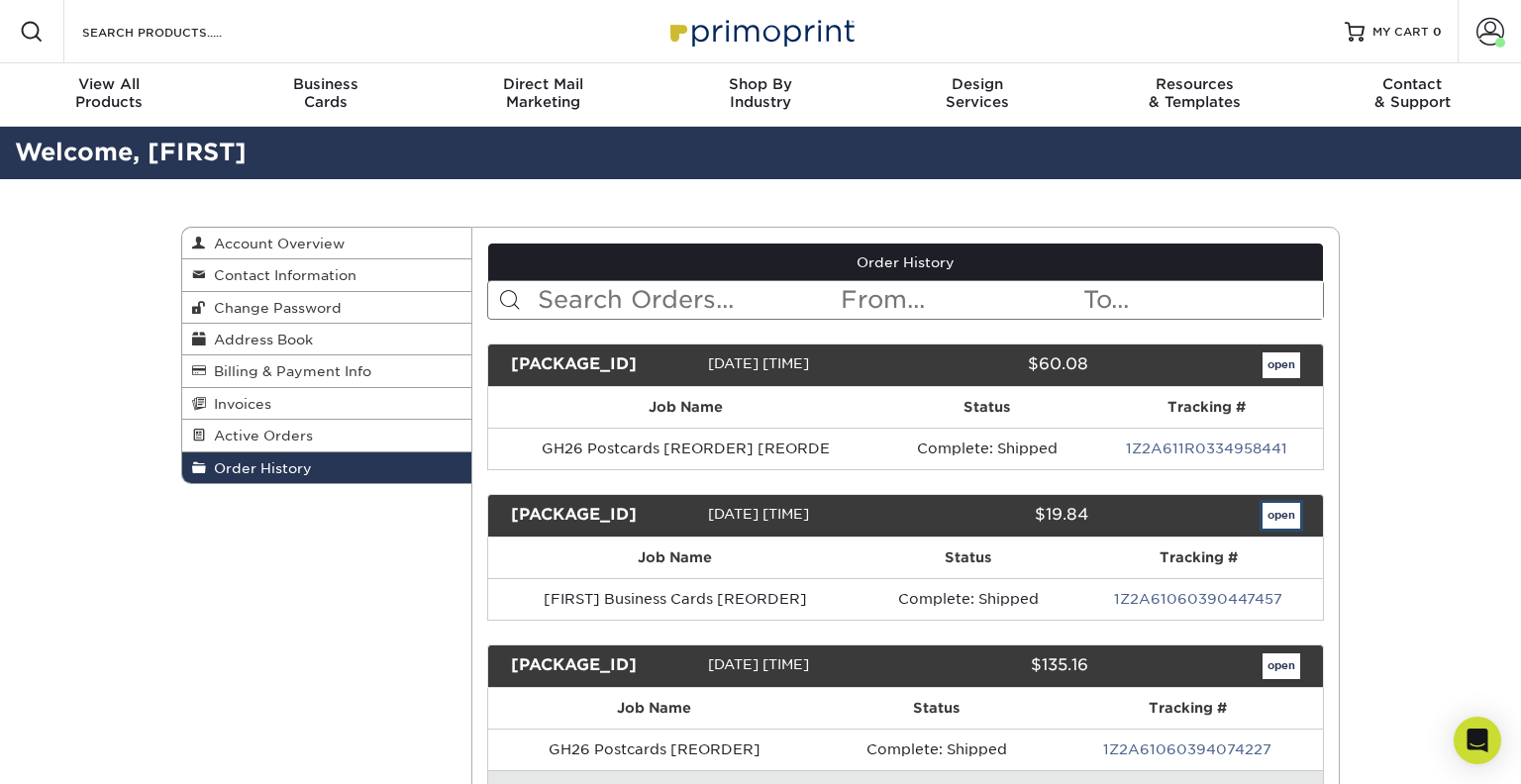 click on "open" at bounding box center (1281, 516) 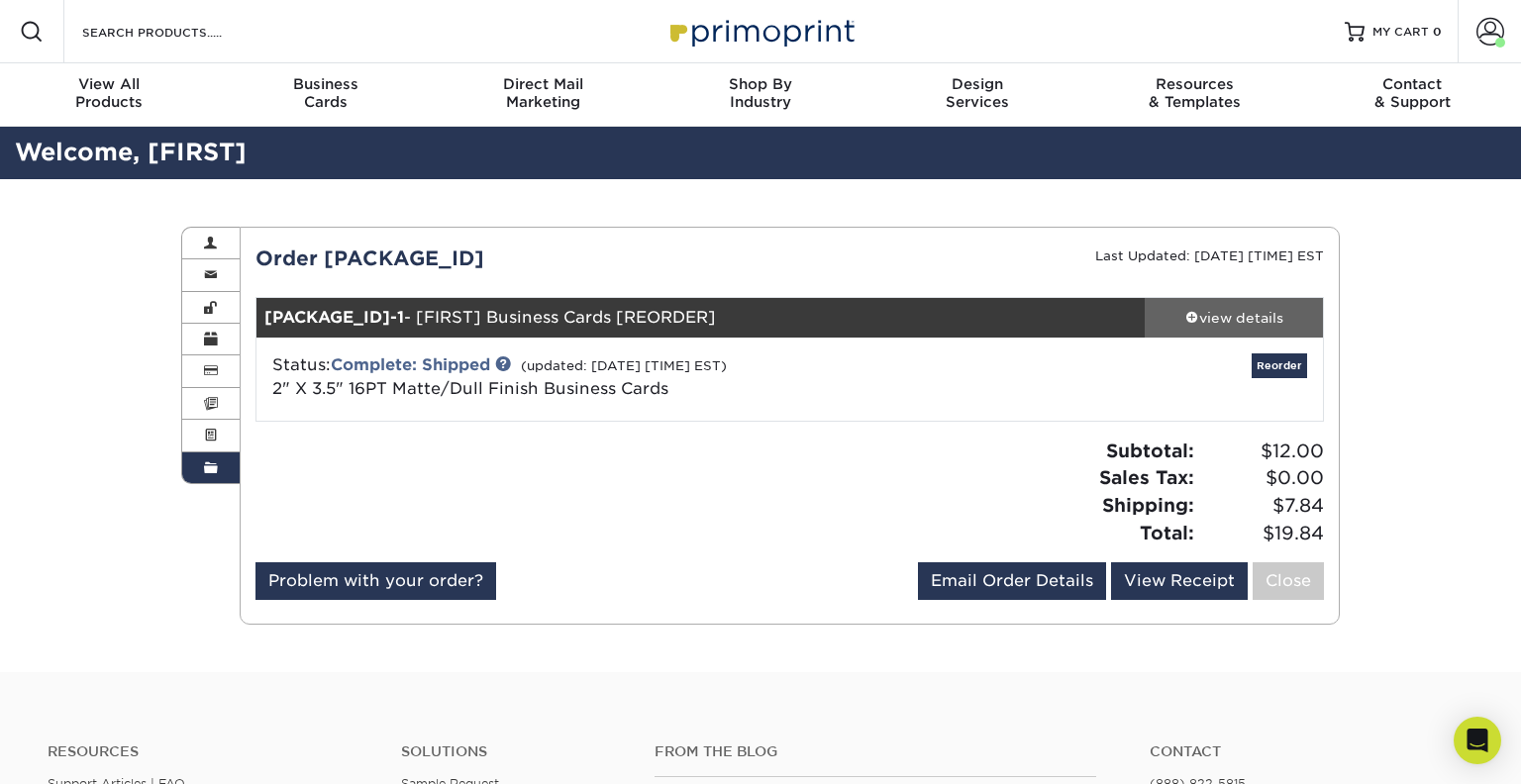 click on "view details" at bounding box center [1234, 318] 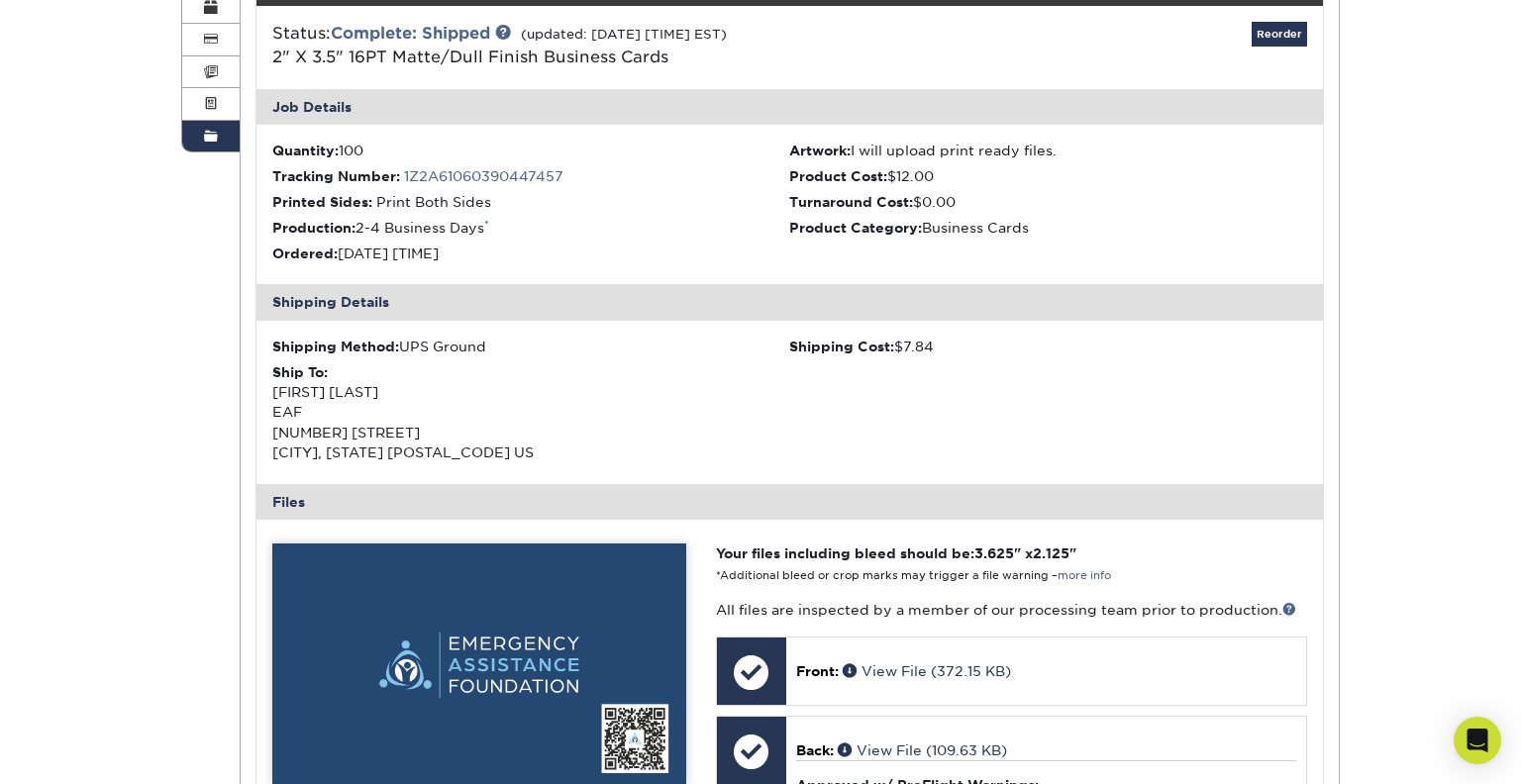 scroll, scrollTop: 147, scrollLeft: 0, axis: vertical 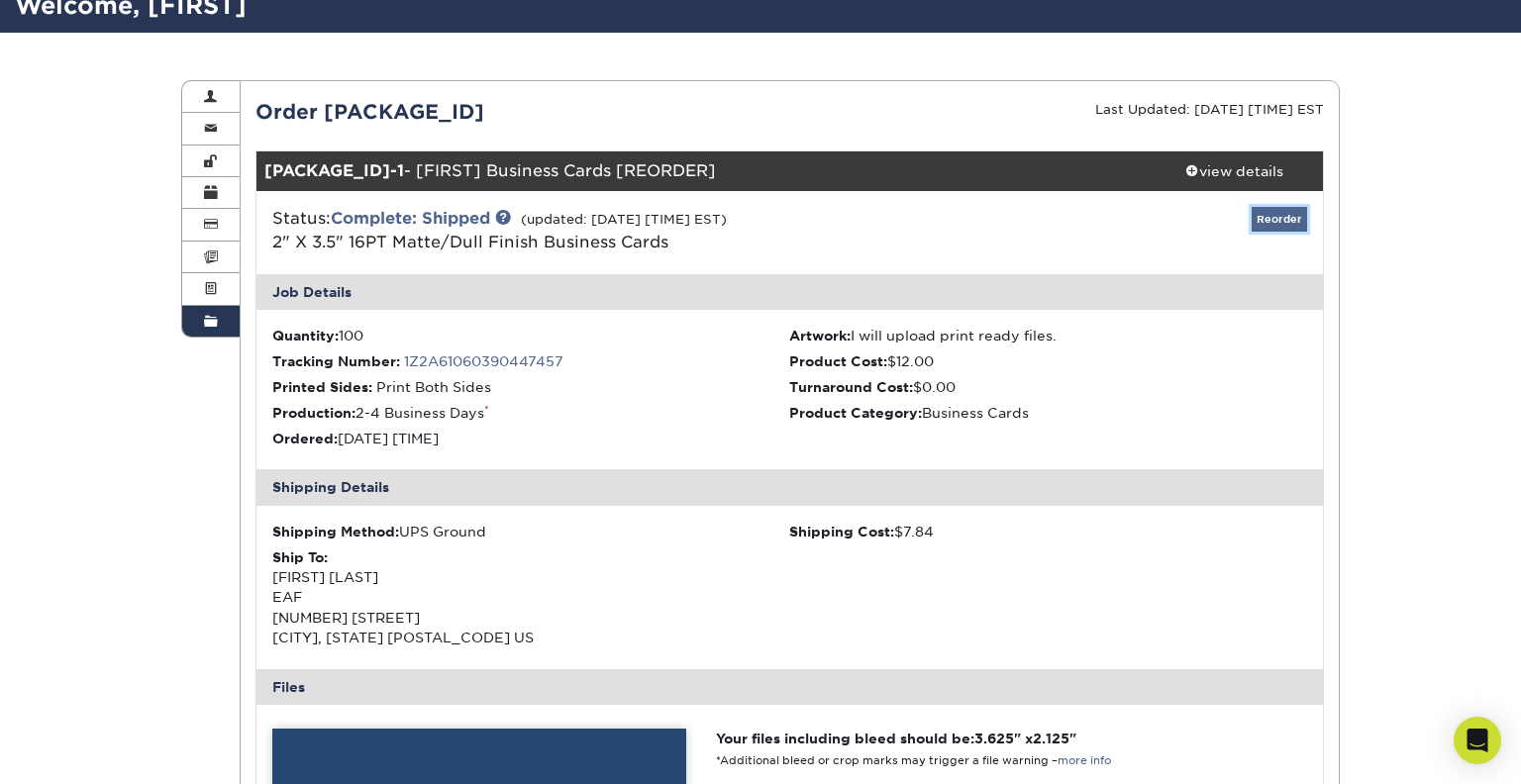 click on "Reorder" at bounding box center (1279, 219) 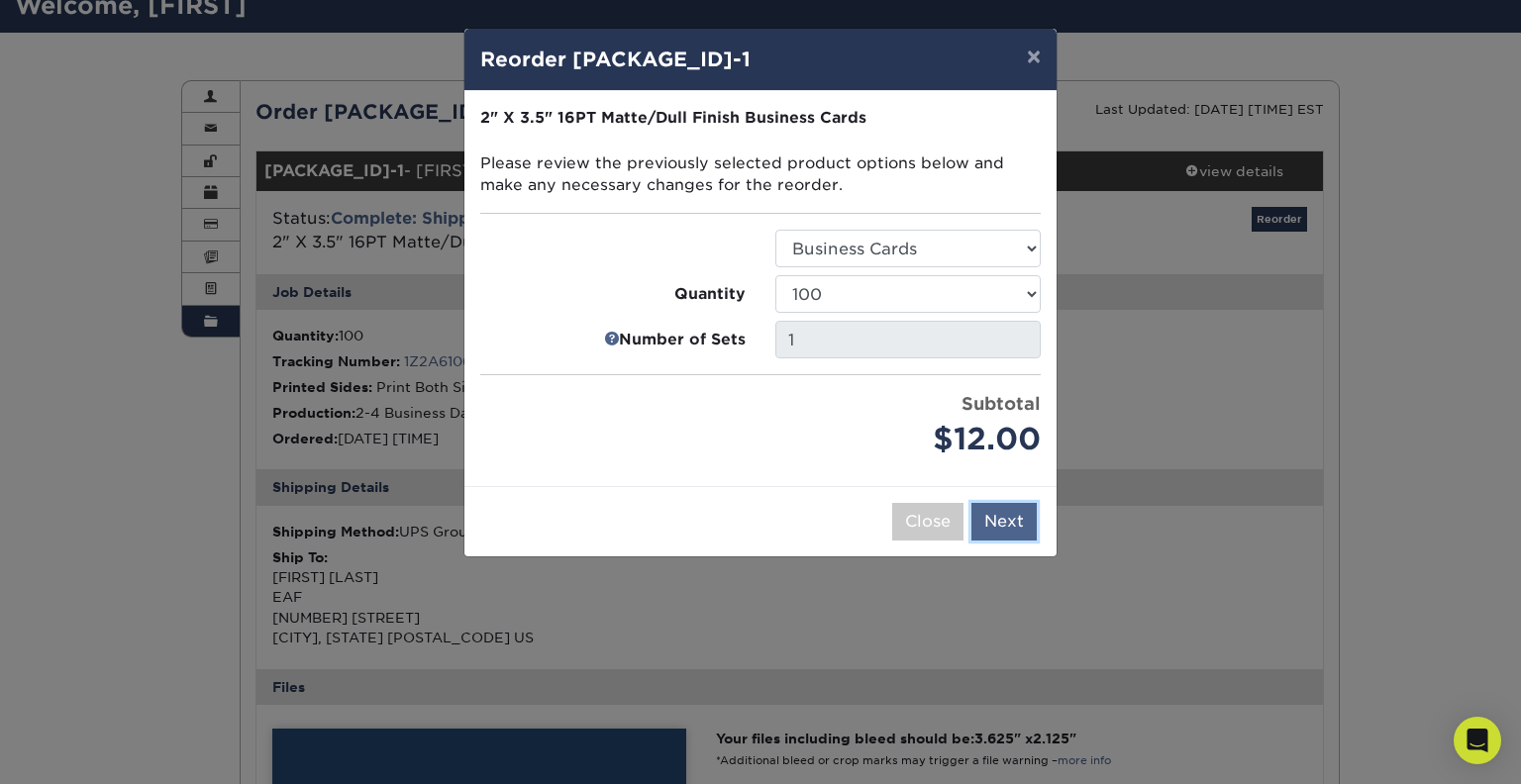 click on "Next" at bounding box center (1004, 522) 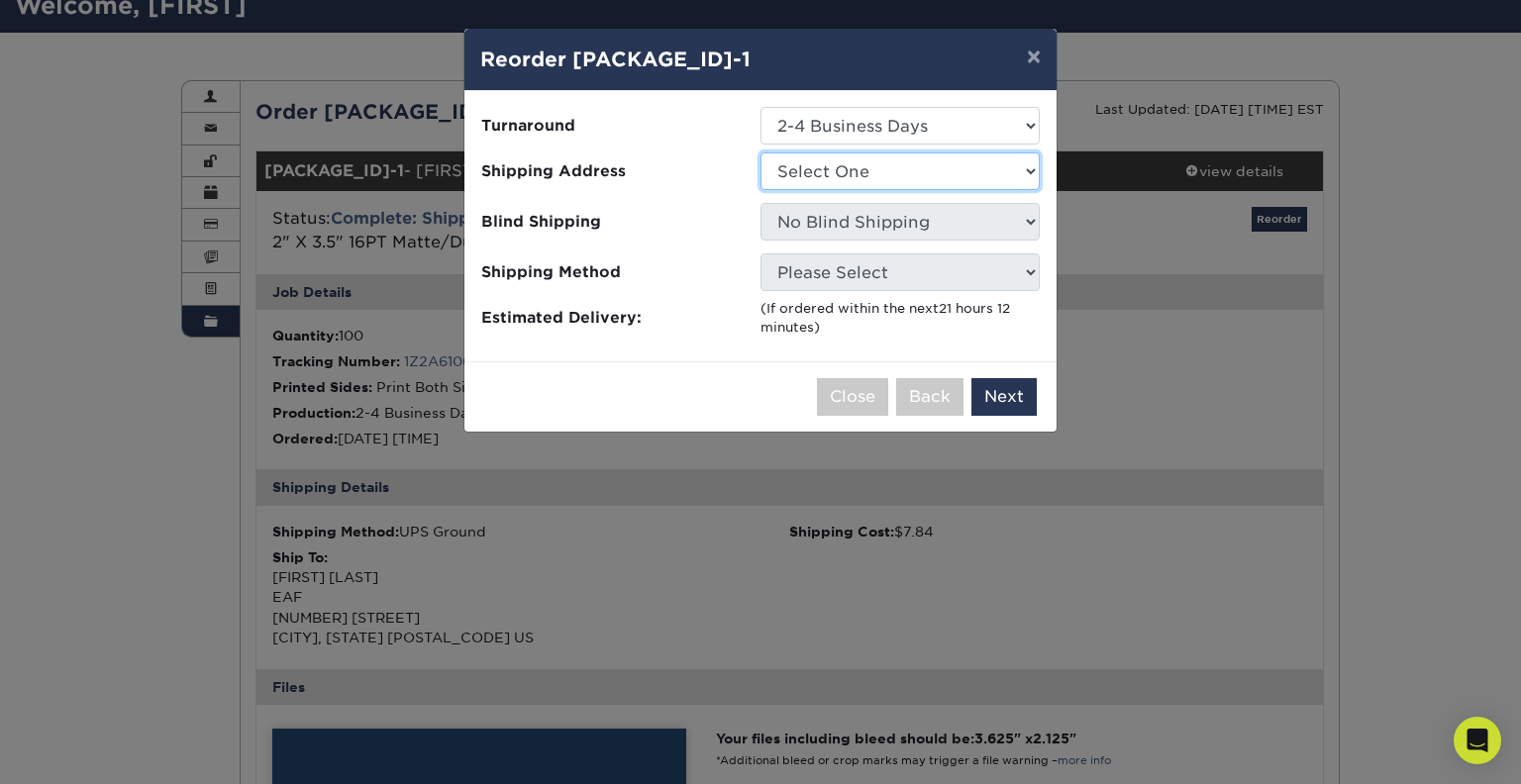 click on "Select One
Christy Hotel
Christy LeLait
Cindy
EAF Office
Emily Barin
Greg
Hannah
Henry
Jen Limon
Lawrence Lori (New) Lori Rogers Lydia" at bounding box center (900, 171) 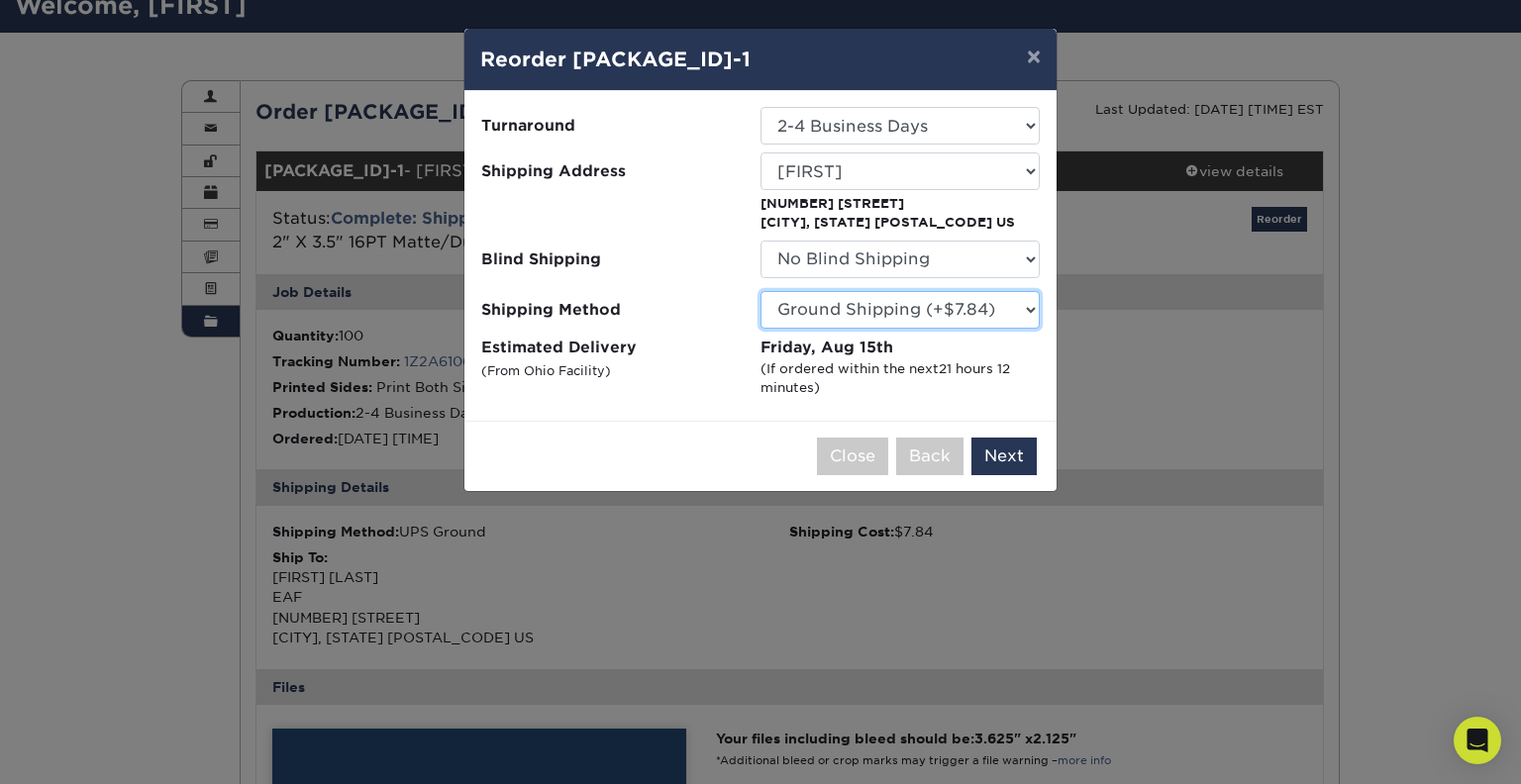 click on "Please Select Ground Shipping (+$7.84) 3 Day Shipping Service (+$25.01) 2 Day Air Shipping (+$25.49) Next Day Shipping by 12 noon (+$33.66) Next Day Air Early A.M. (+$155.80)" at bounding box center [900, 310] 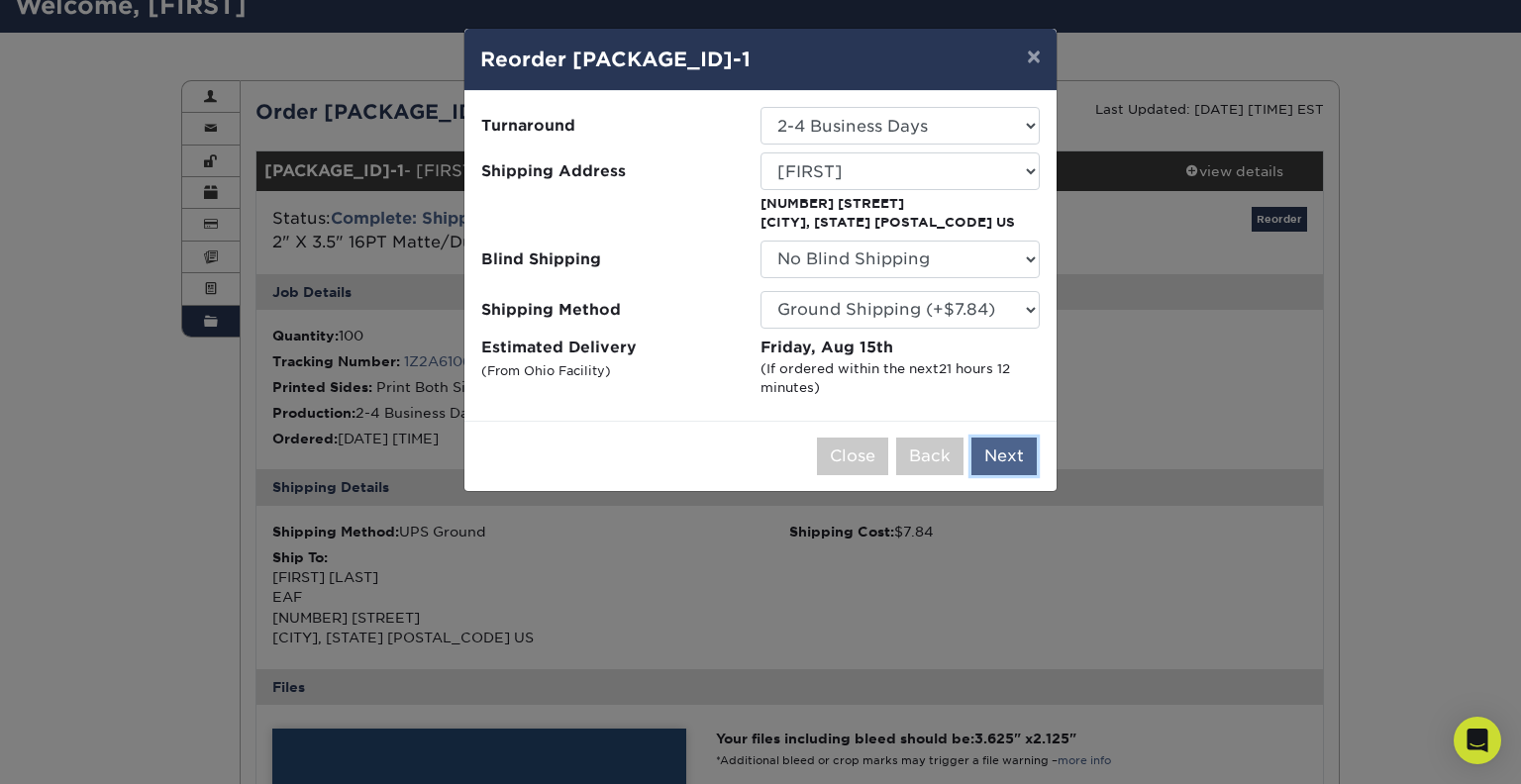 click on "Next" at bounding box center [1004, 456] 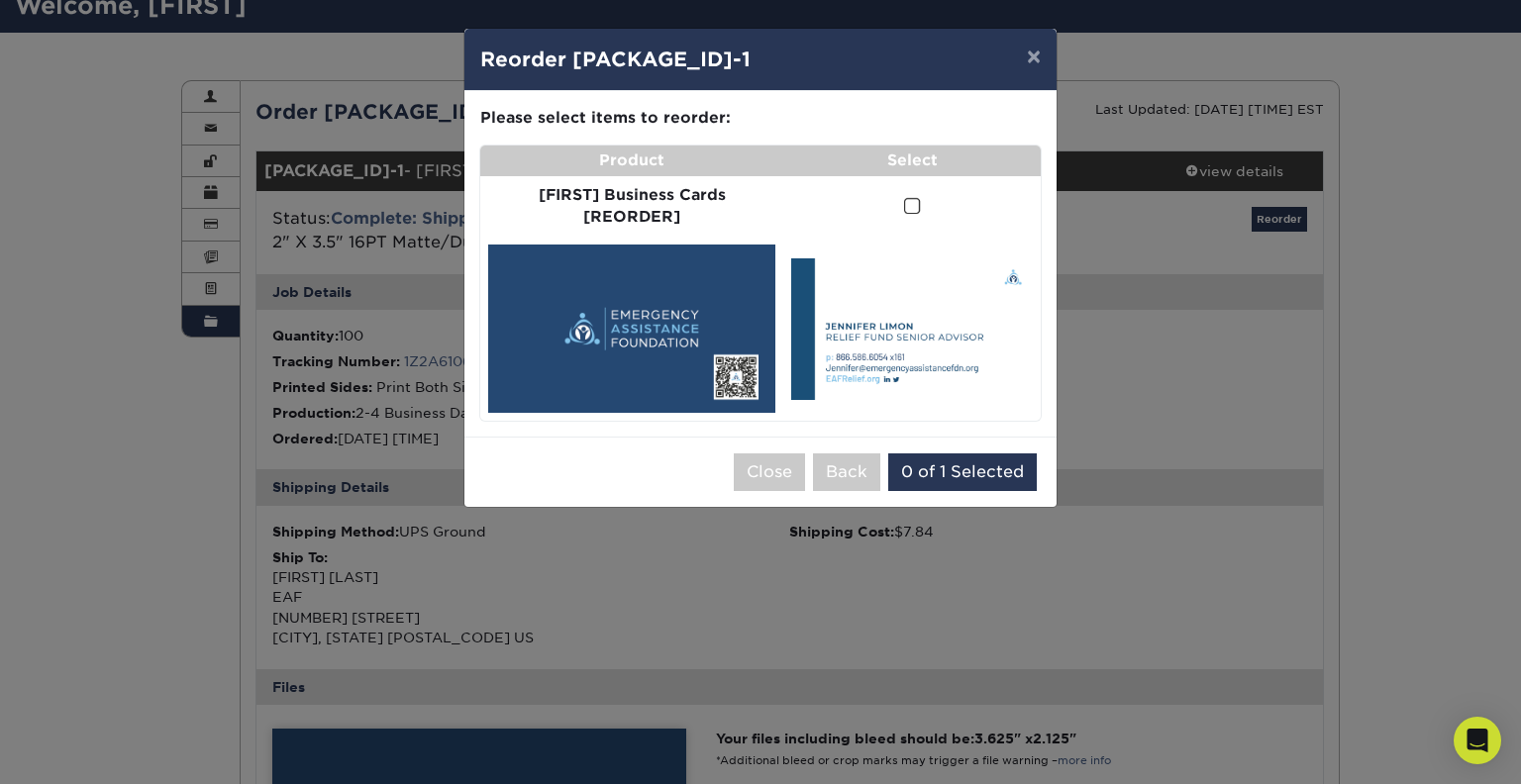 click at bounding box center (912, 206) 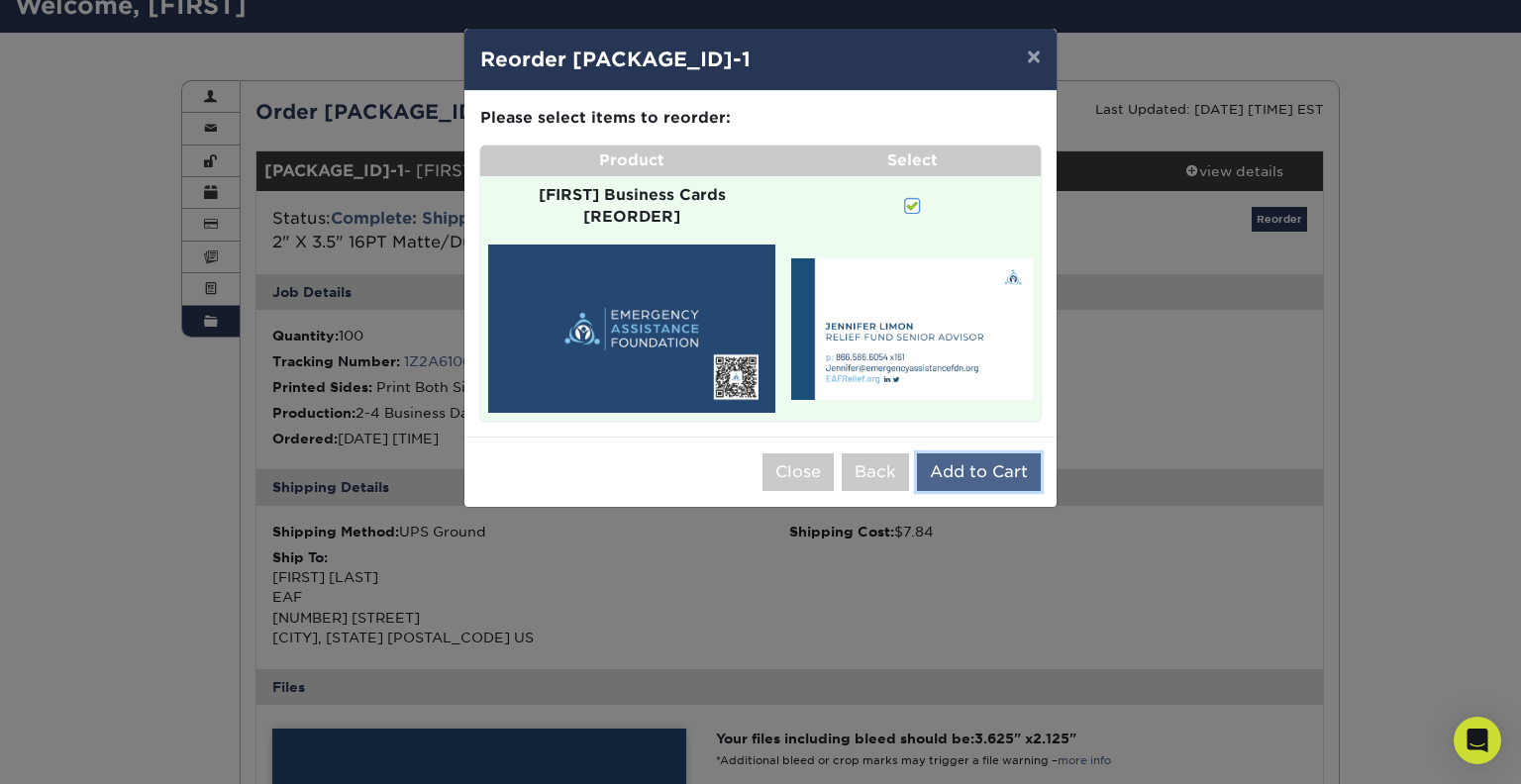 click on "Add to Cart" at bounding box center (978, 472) 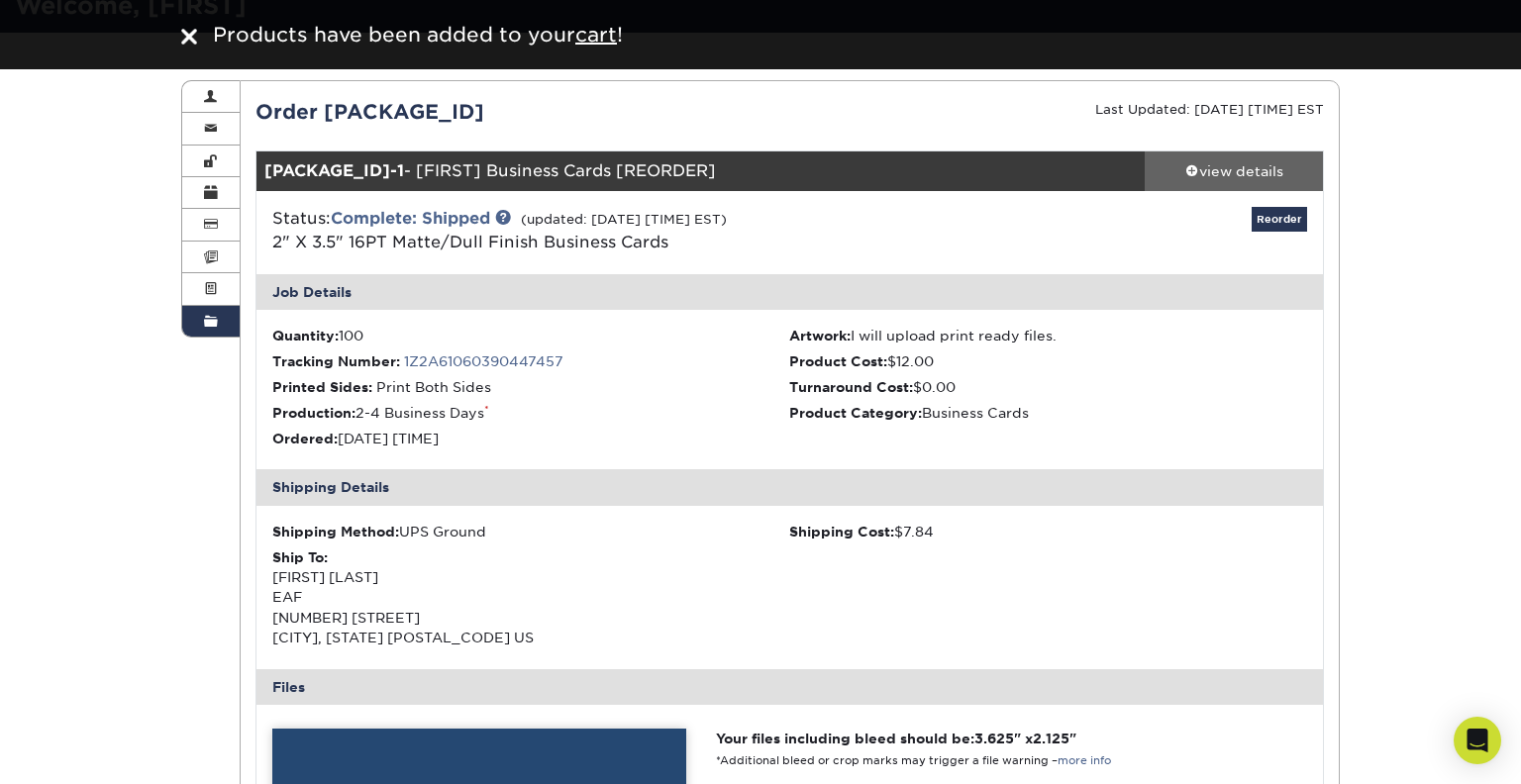 scroll, scrollTop: 0, scrollLeft: 0, axis: both 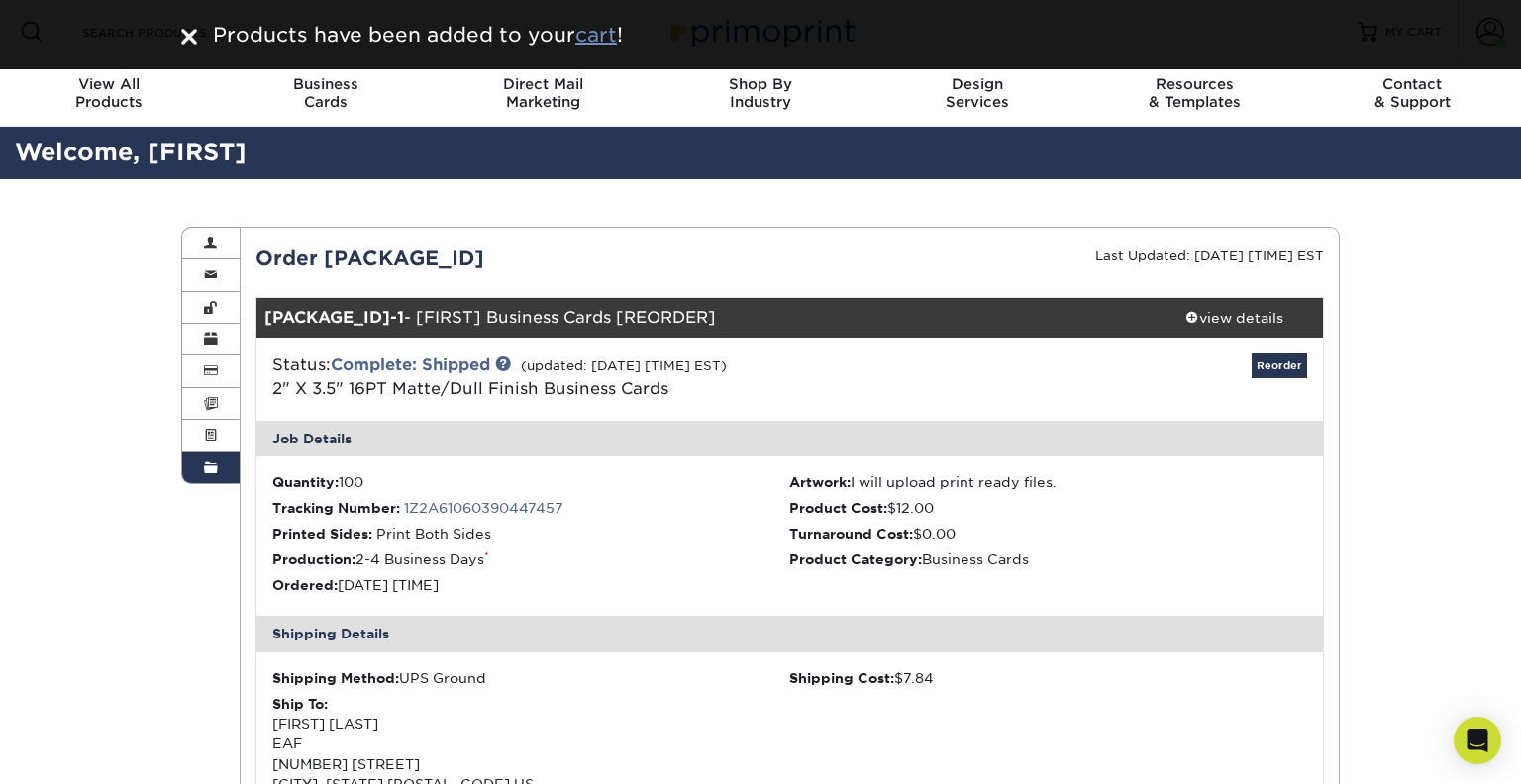 click on "cart" at bounding box center (596, 35) 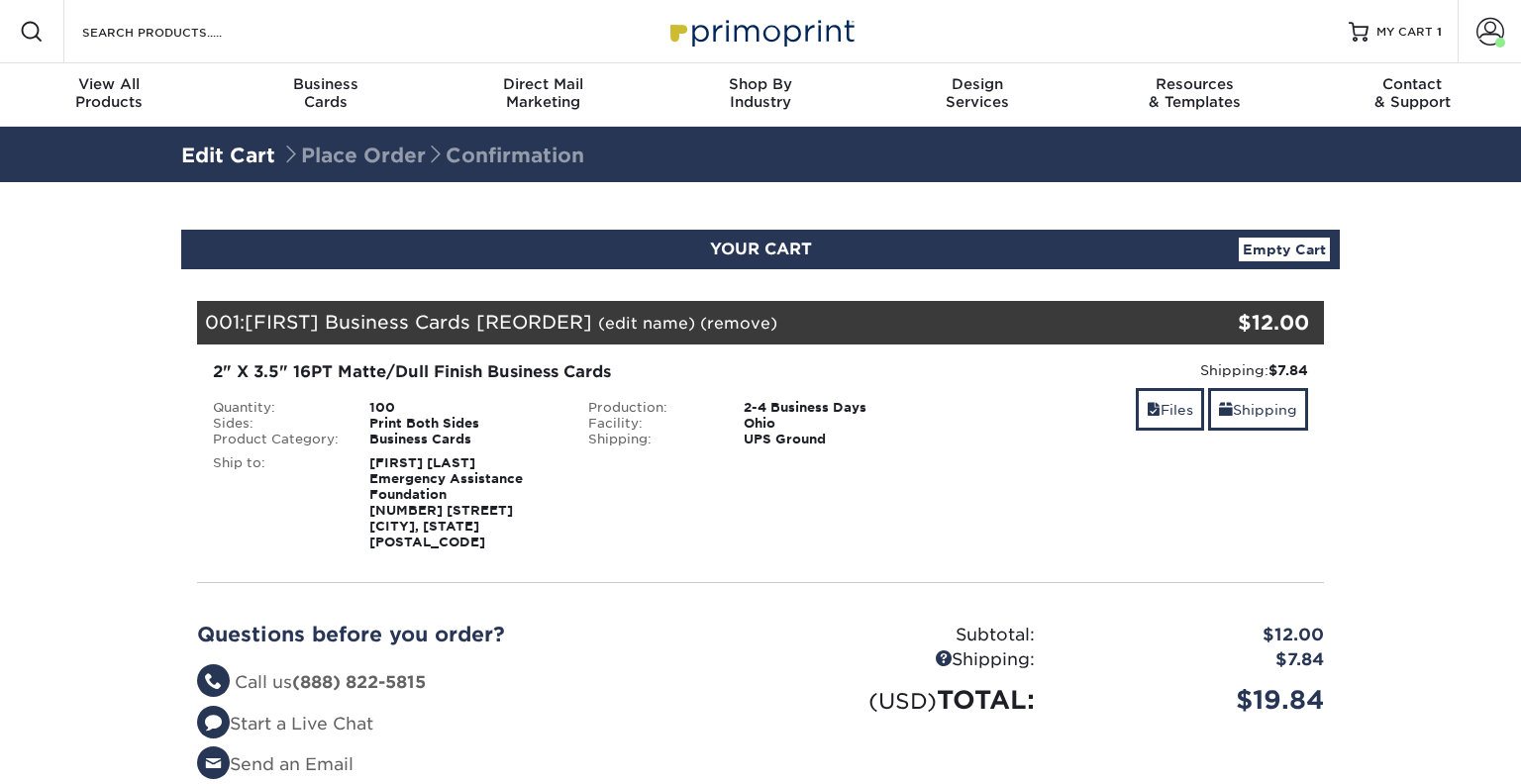 scroll, scrollTop: 0, scrollLeft: 0, axis: both 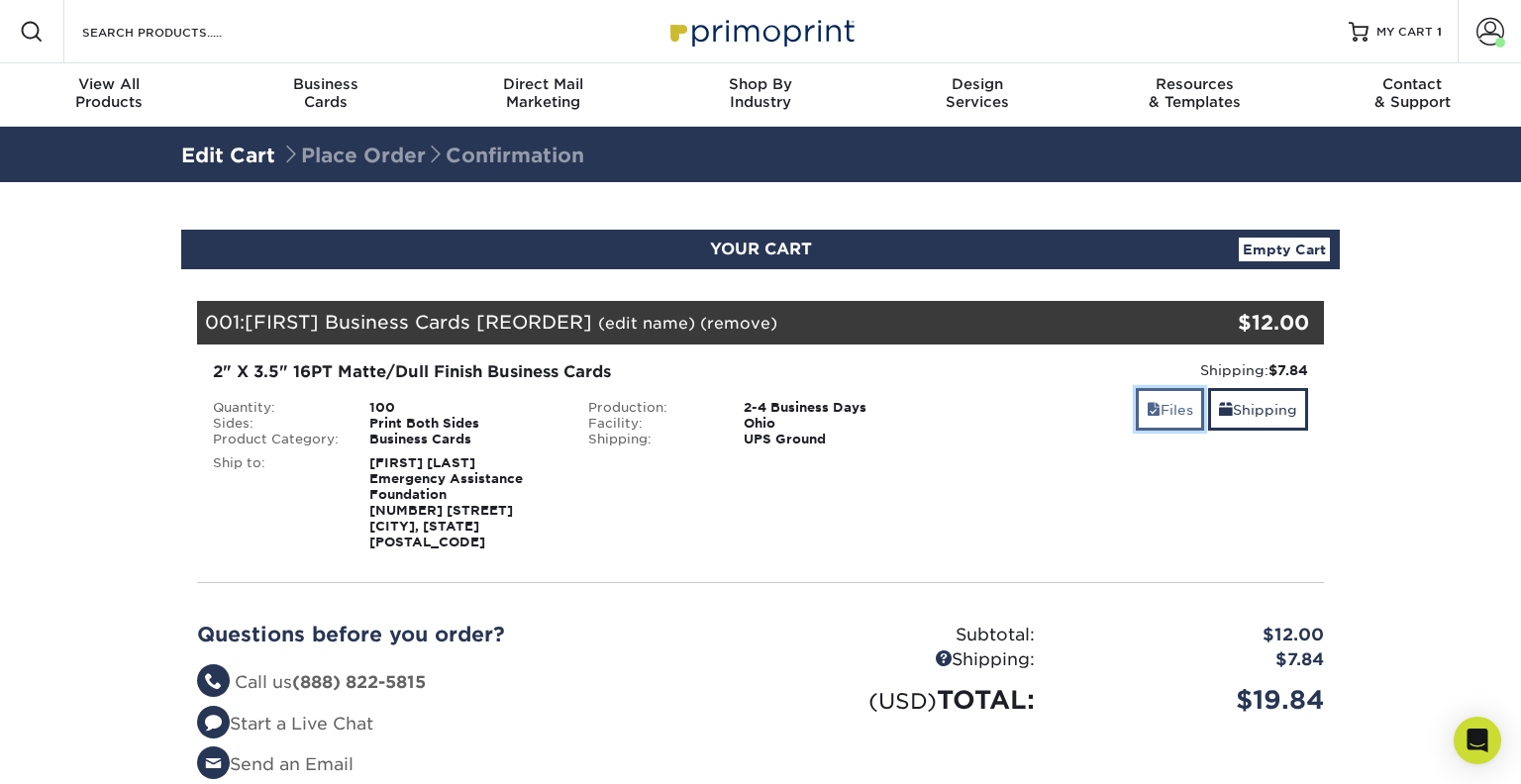 click on "Files" at bounding box center [1169, 409] 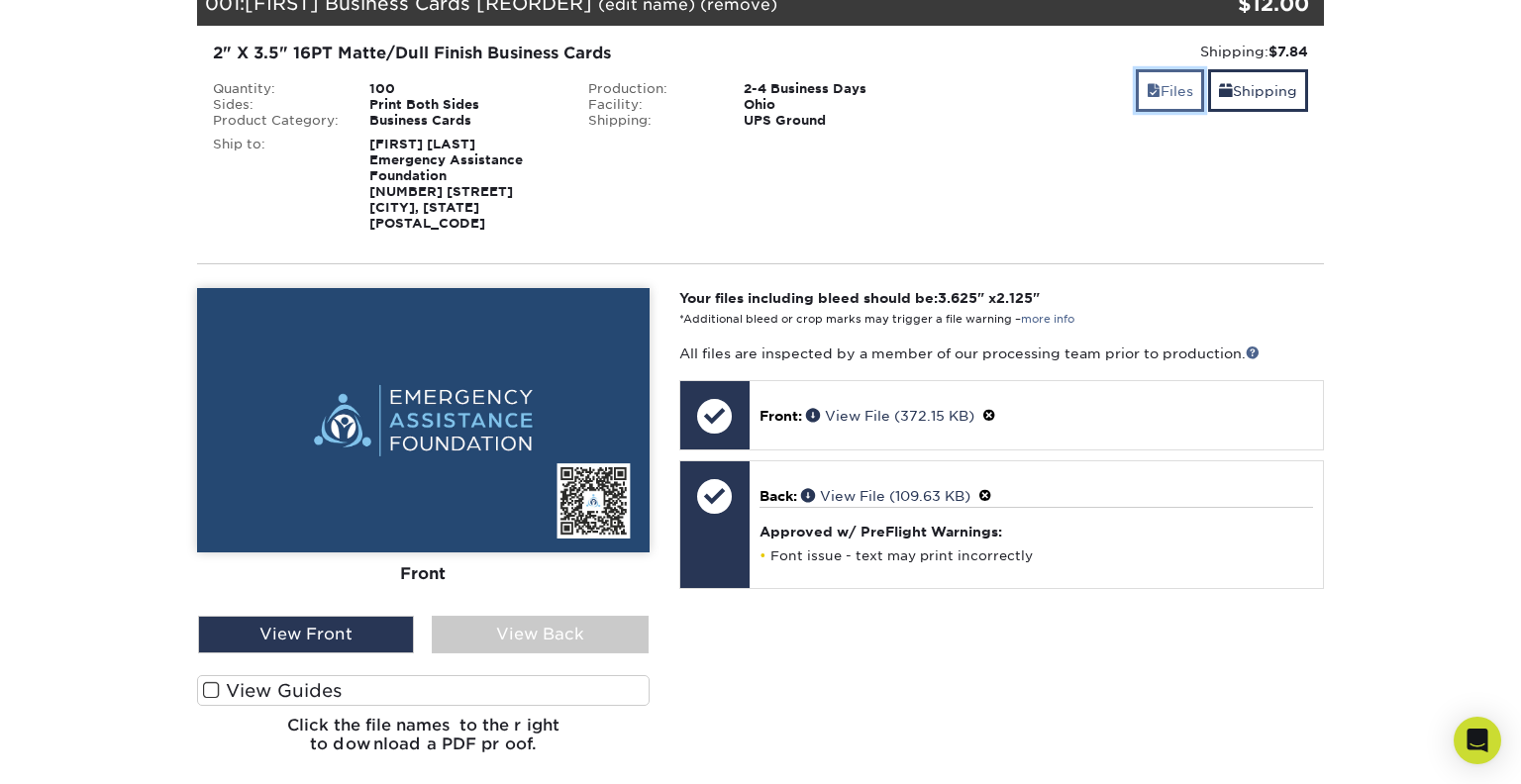scroll, scrollTop: 344, scrollLeft: 0, axis: vertical 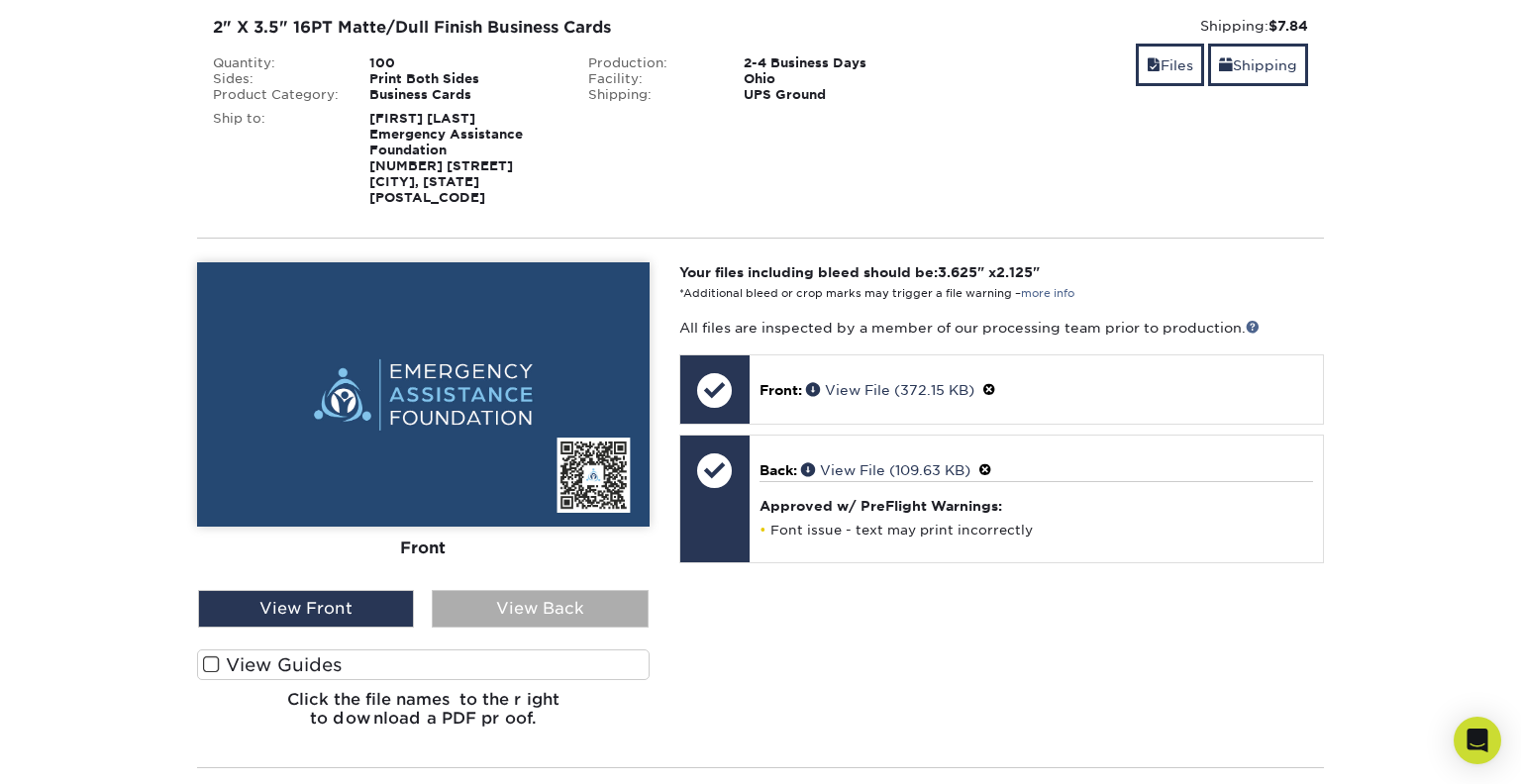 click on "View Back" at bounding box center [540, 609] 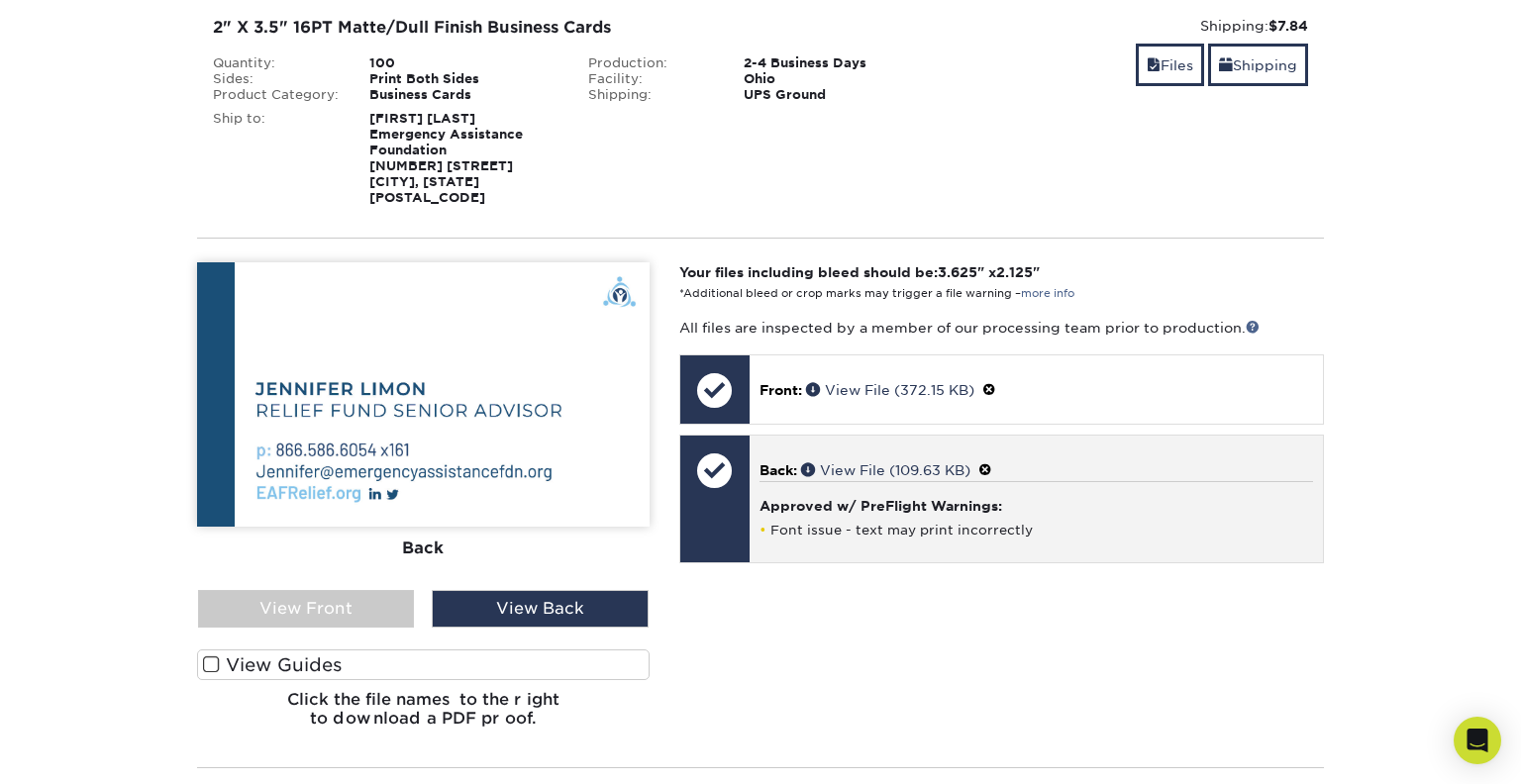 click at bounding box center (985, 470) 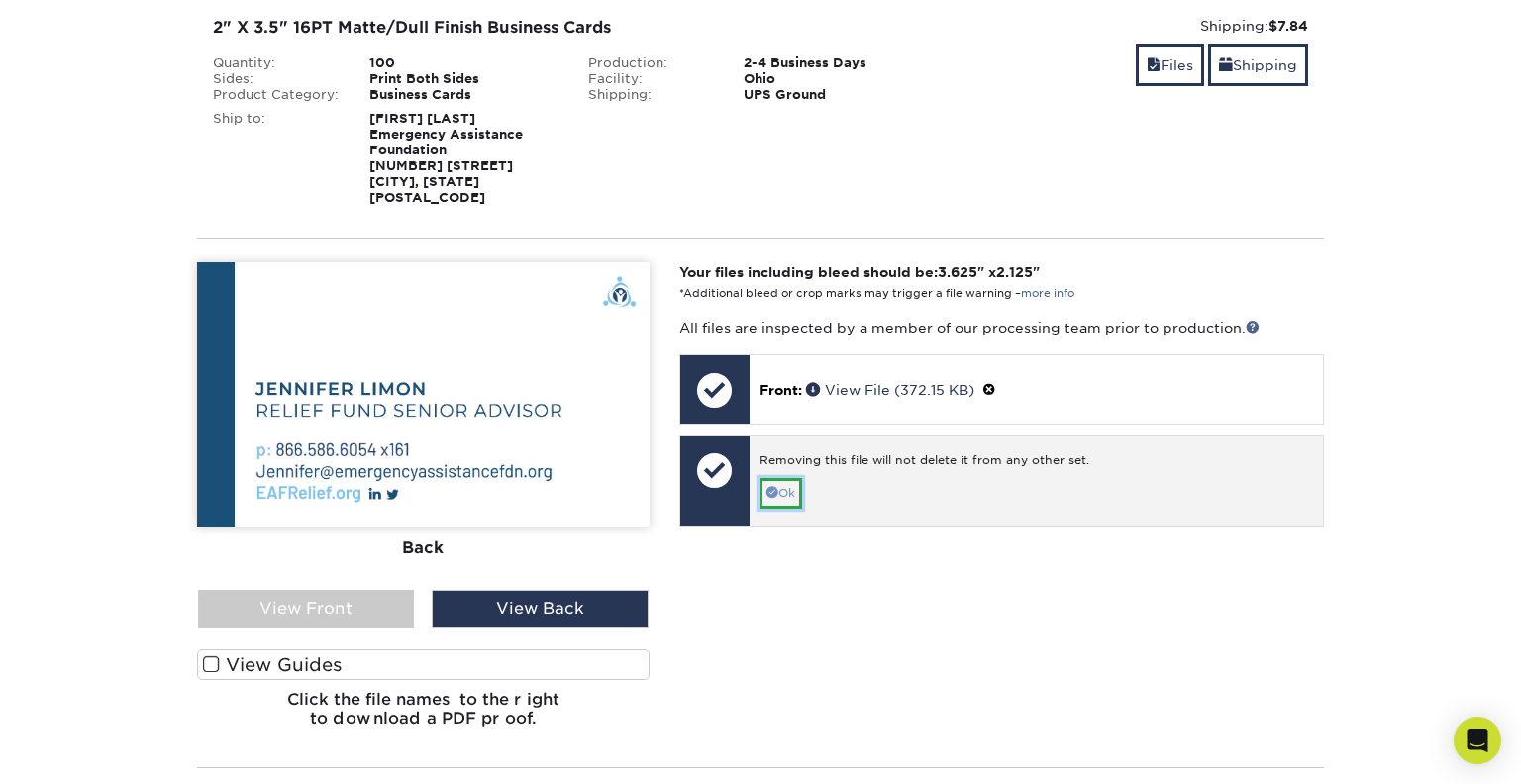 click on "Ok" at bounding box center [780, 493] 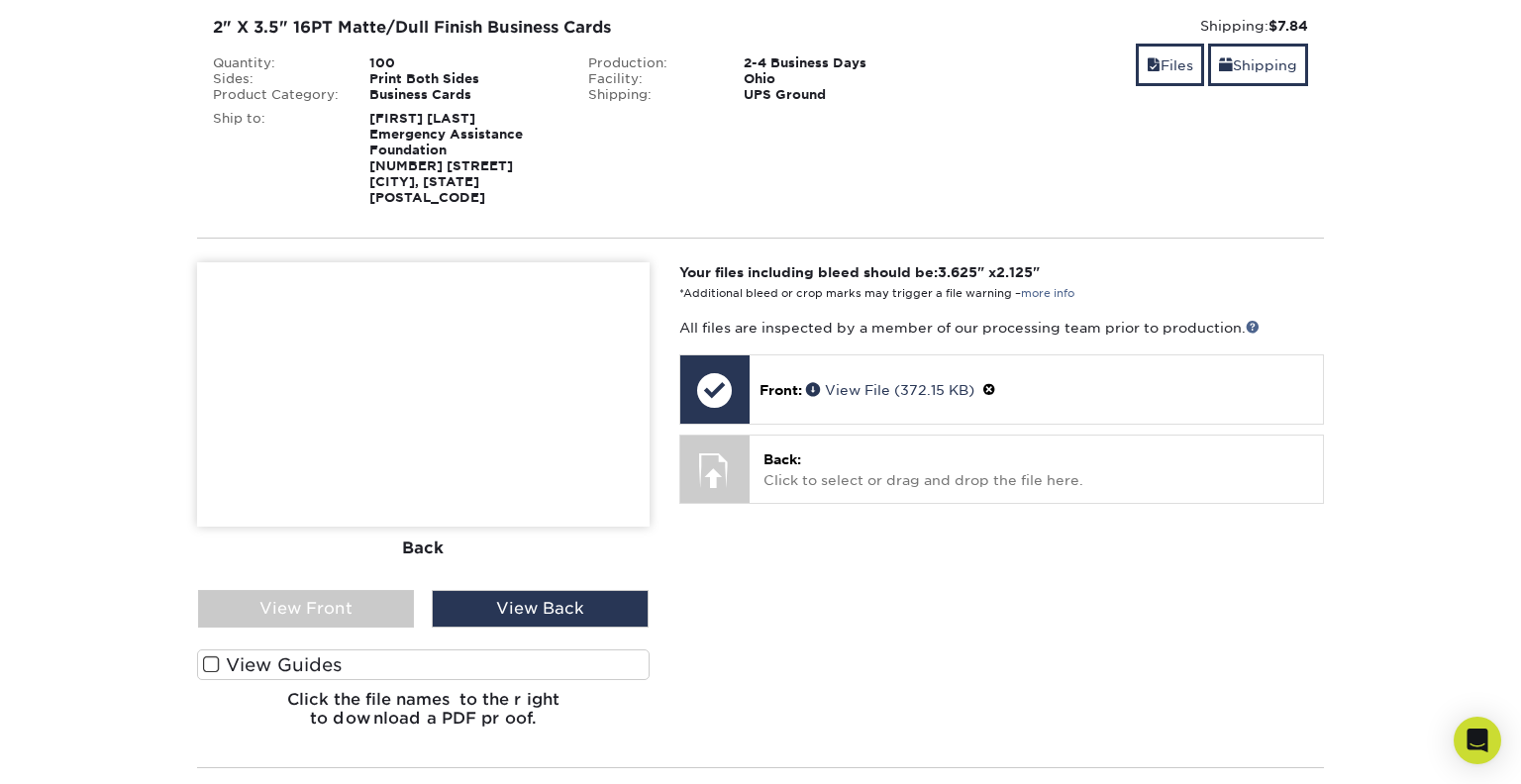click at bounding box center (423, 394) 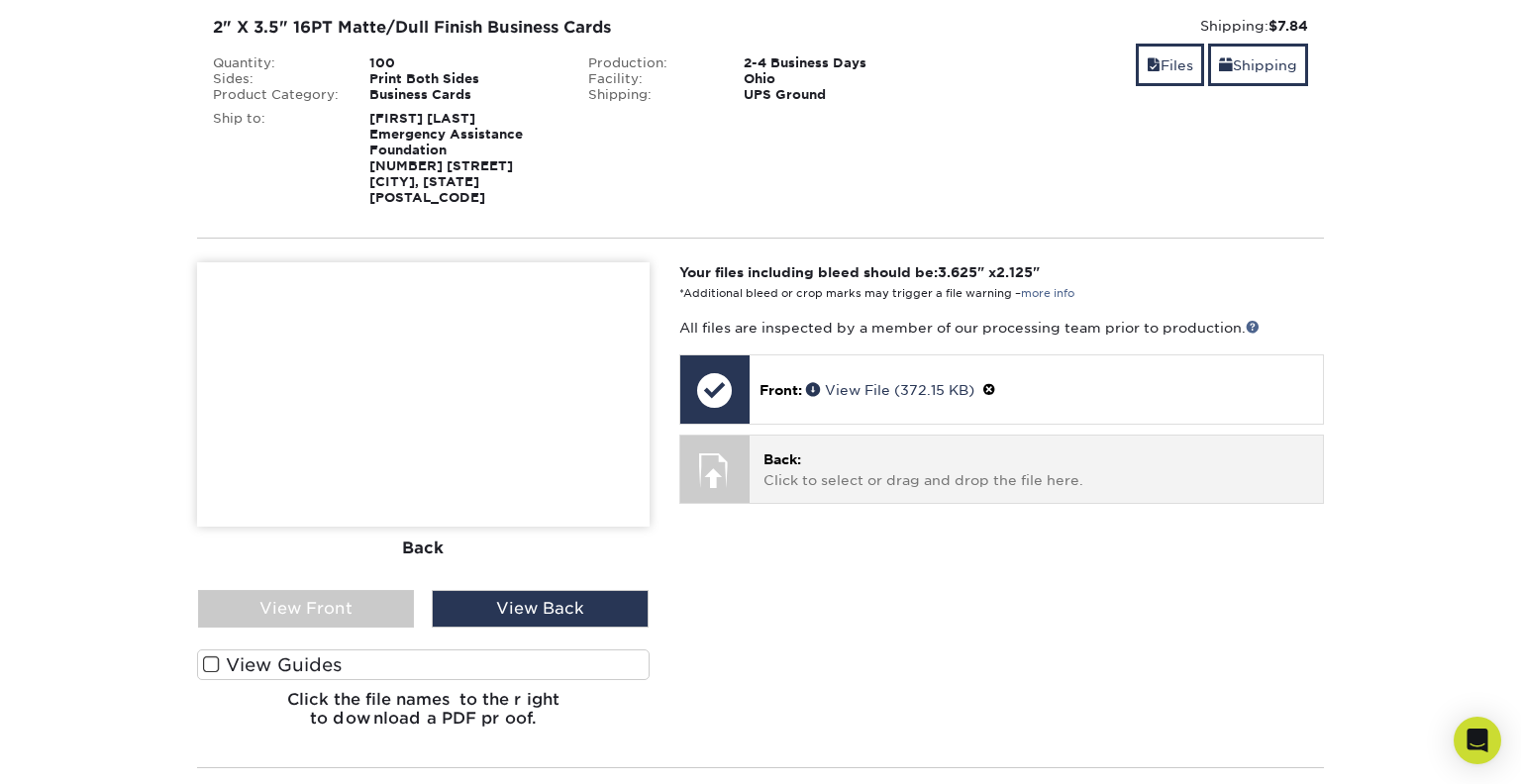 click on "Back: Click to select or drag and drop the file here." at bounding box center [1036, 469] 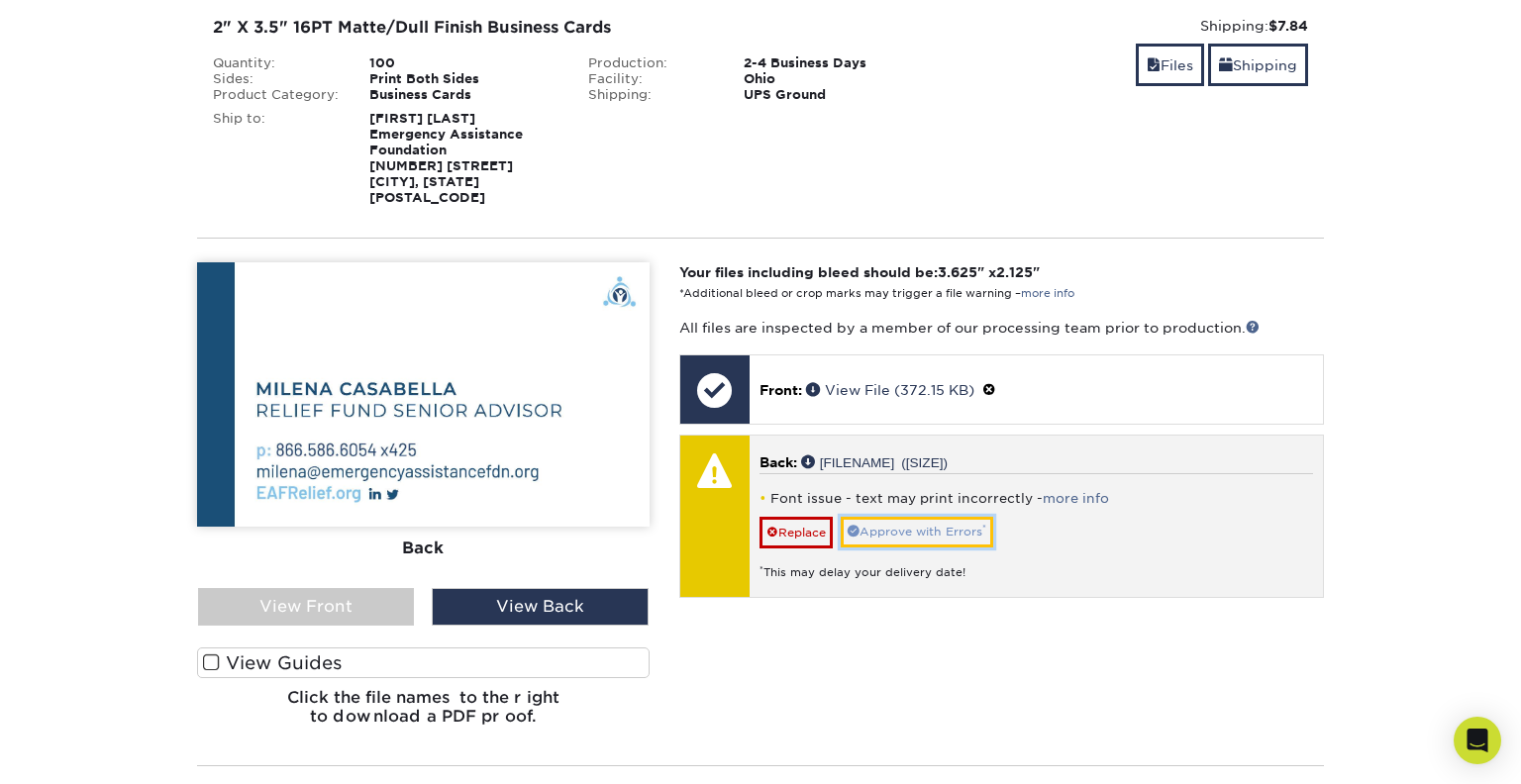 click on "Approve with Errors *" at bounding box center (917, 532) 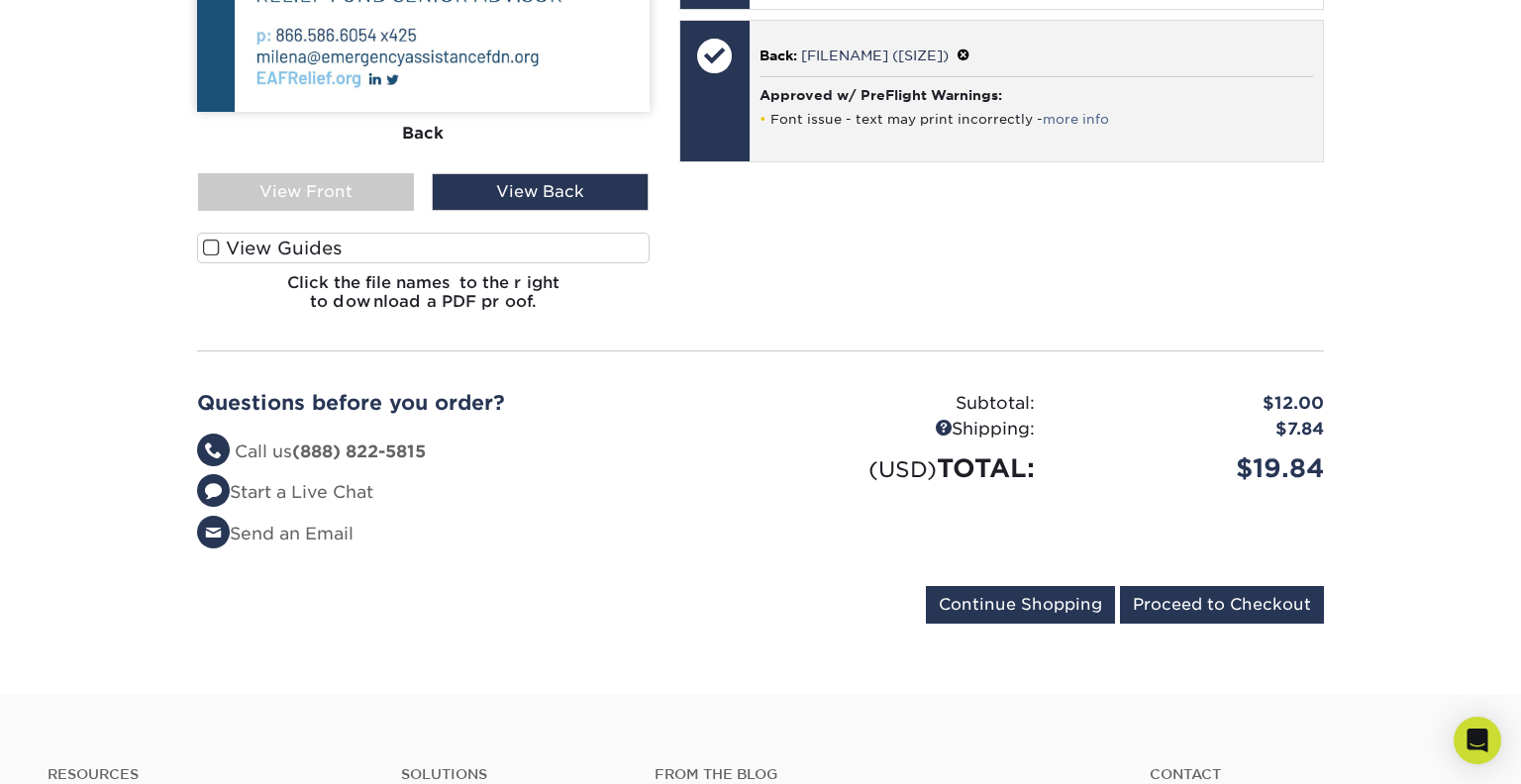 scroll, scrollTop: 793, scrollLeft: 0, axis: vertical 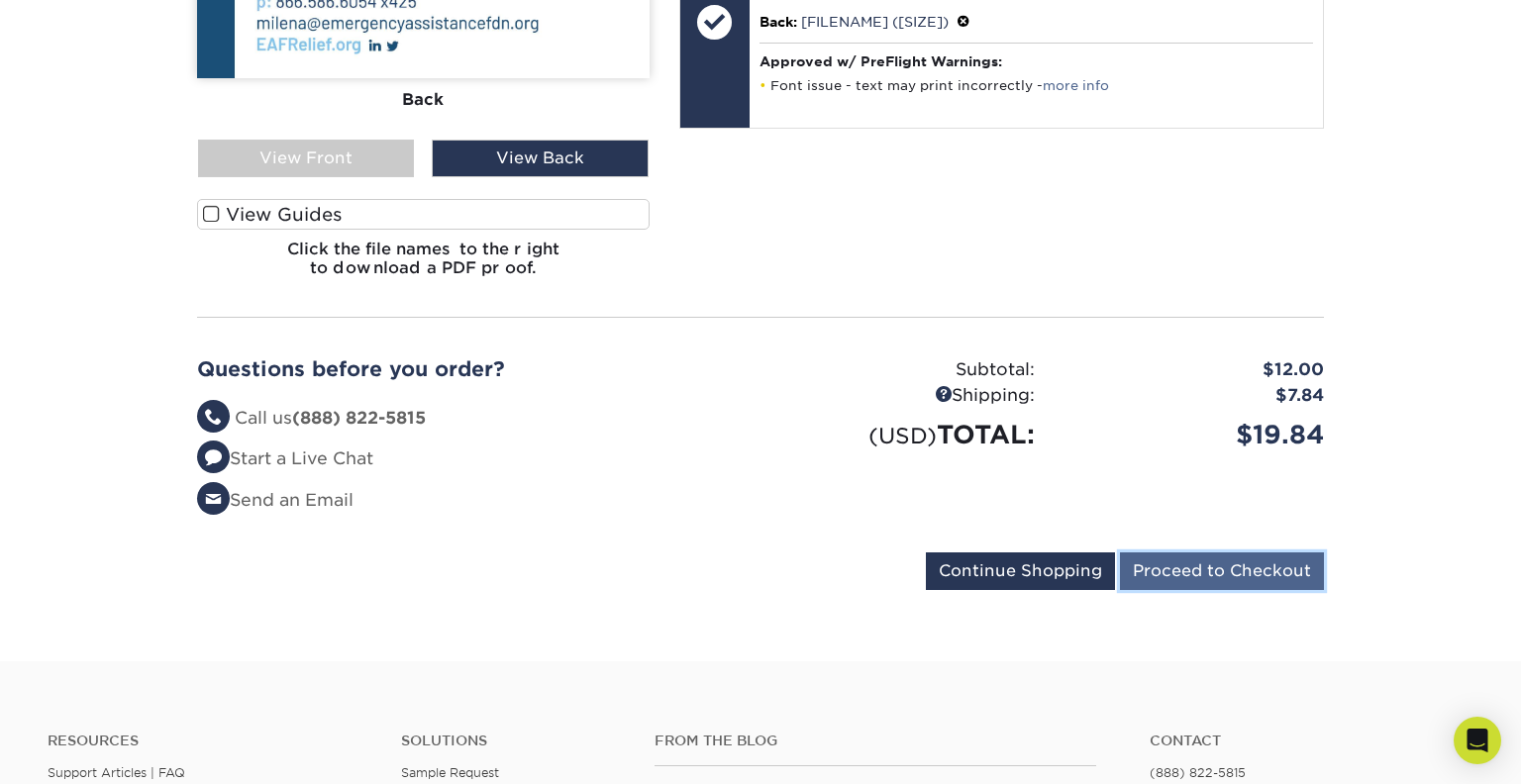 click on "Proceed to Checkout" at bounding box center [1222, 571] 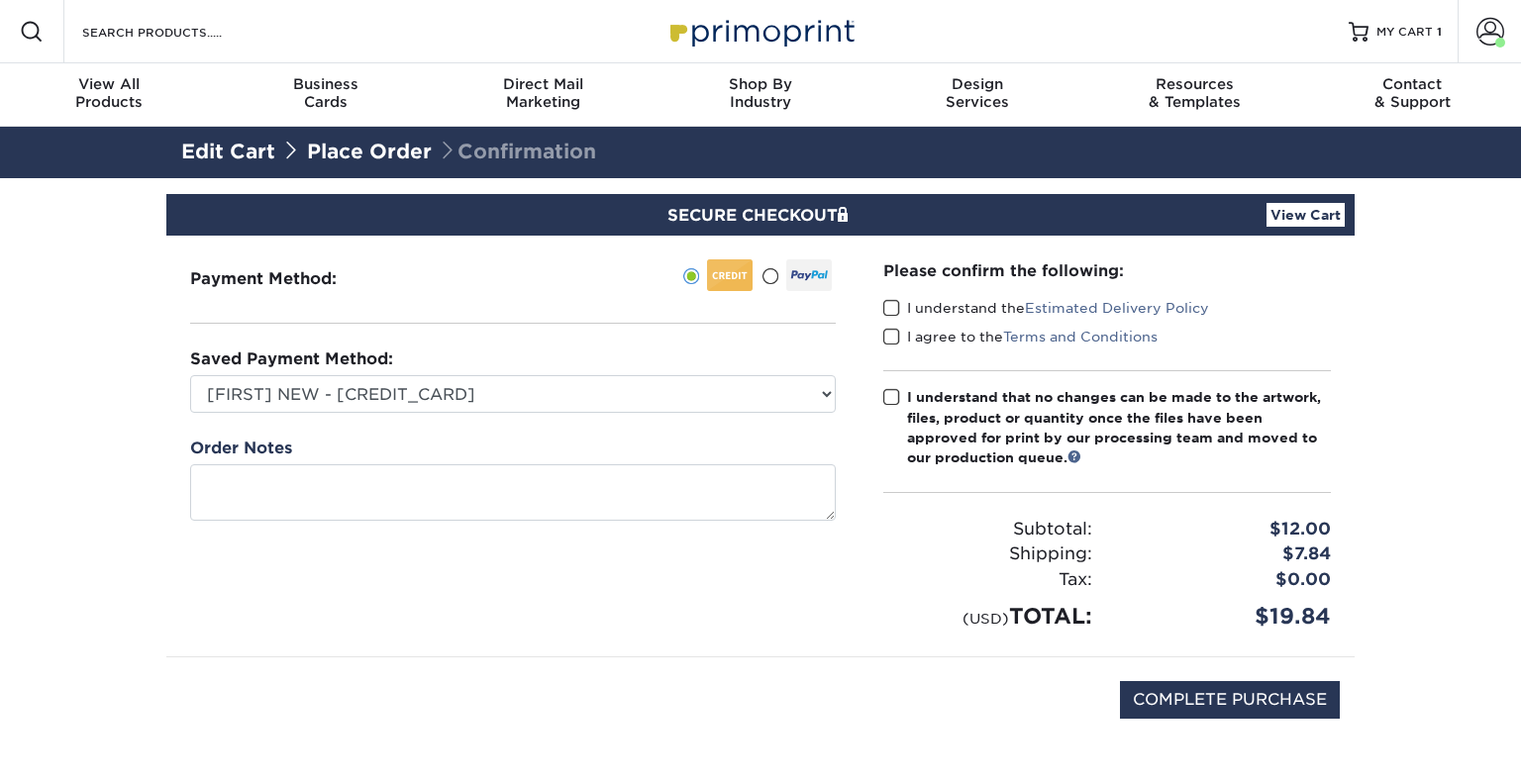 scroll, scrollTop: 0, scrollLeft: 0, axis: both 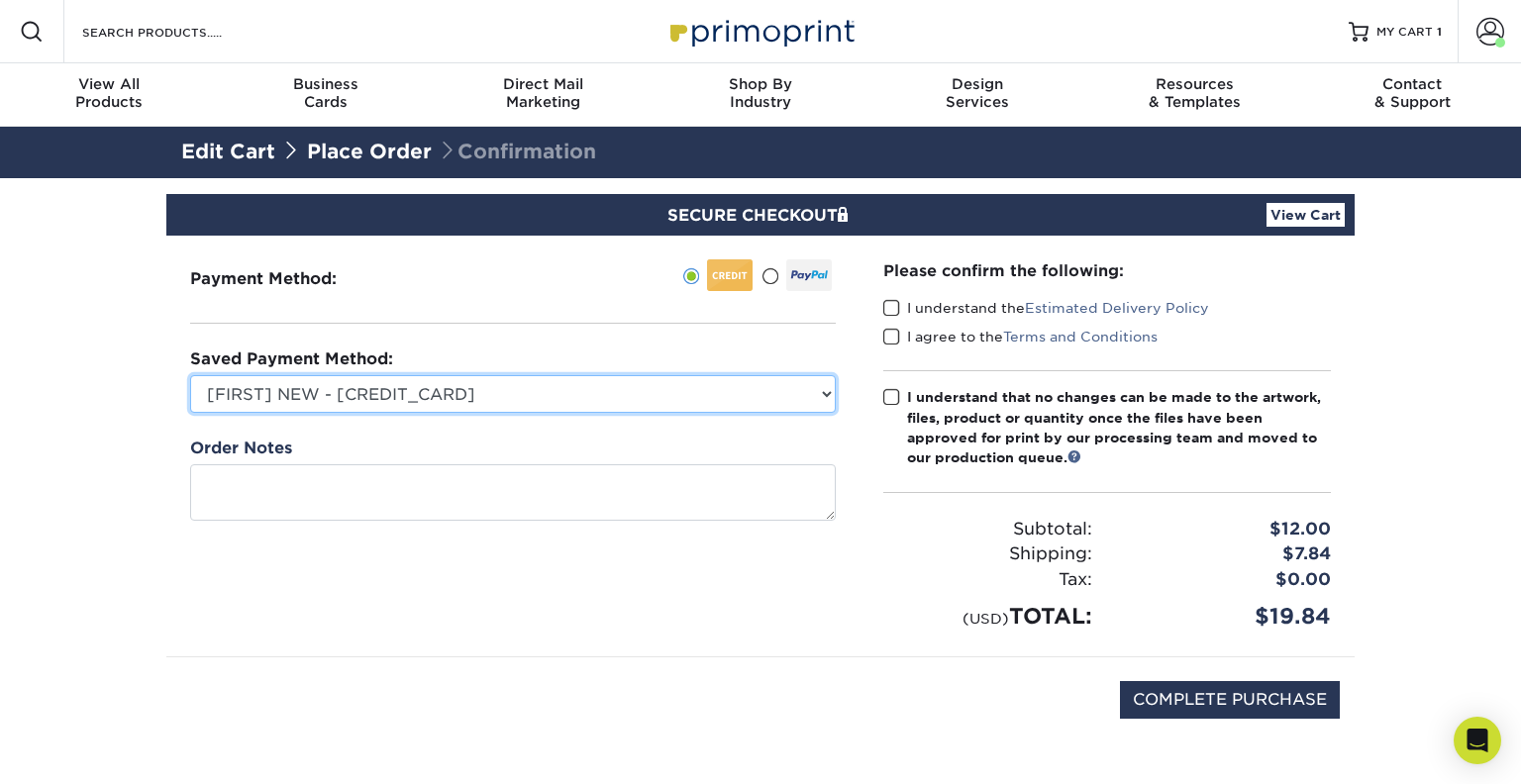 click on "[FIRST] NEW - [CREDIT_CARD] [CARD_TYPE] - [CREDIT_CARD] [CARD_TYPE] [CARD_TYPE]" at bounding box center [513, 394] 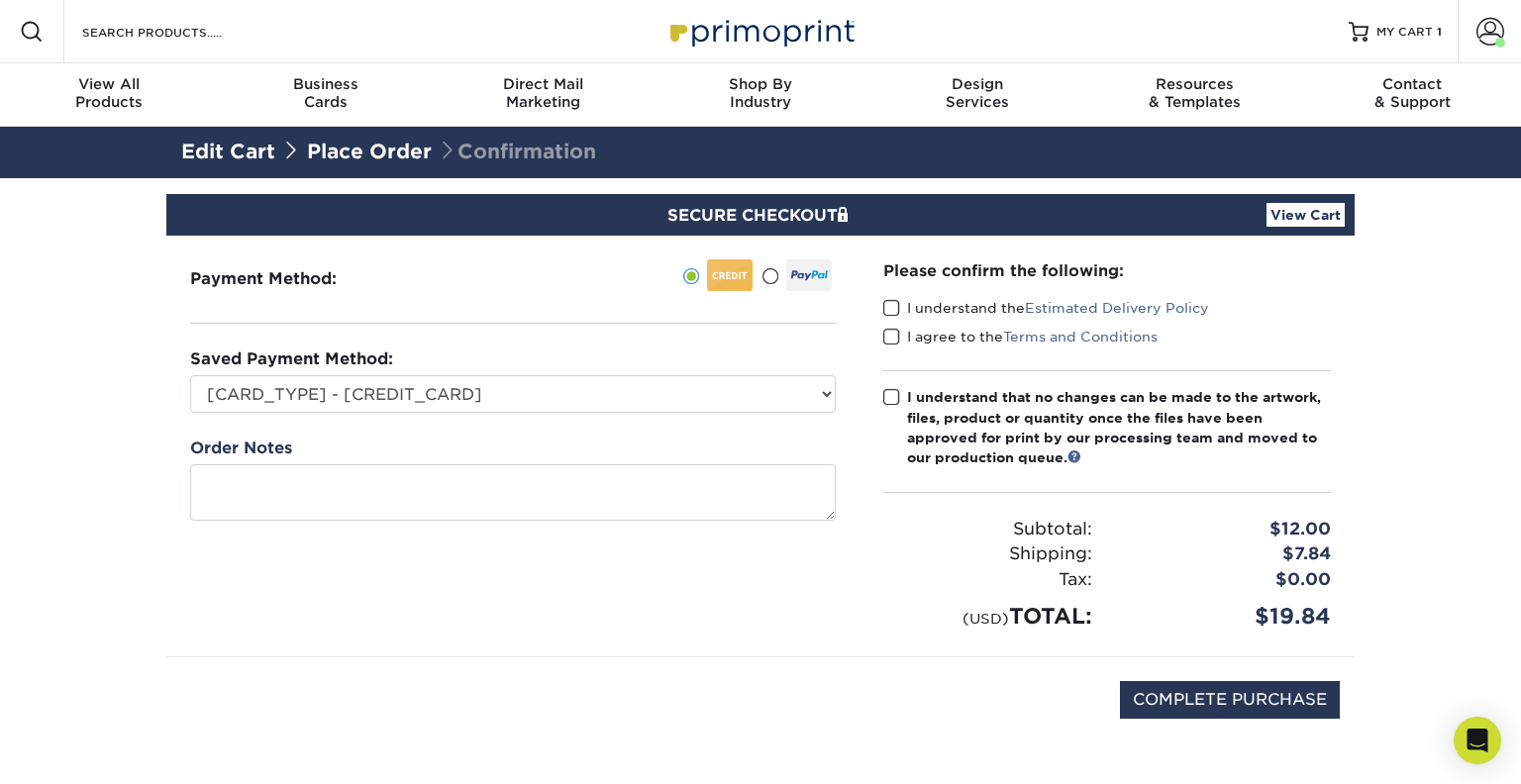 click at bounding box center (891, 308) 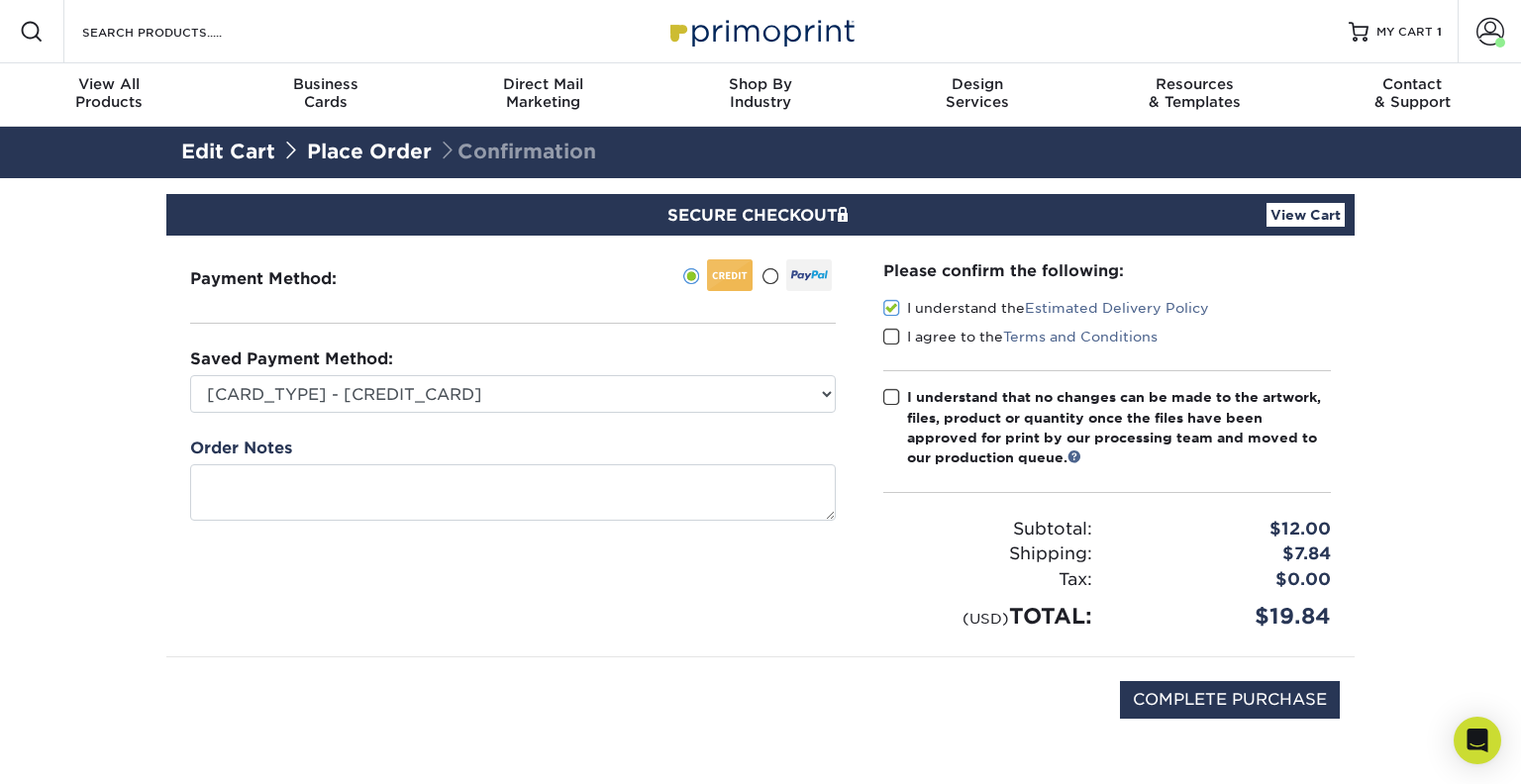 click at bounding box center [891, 337] 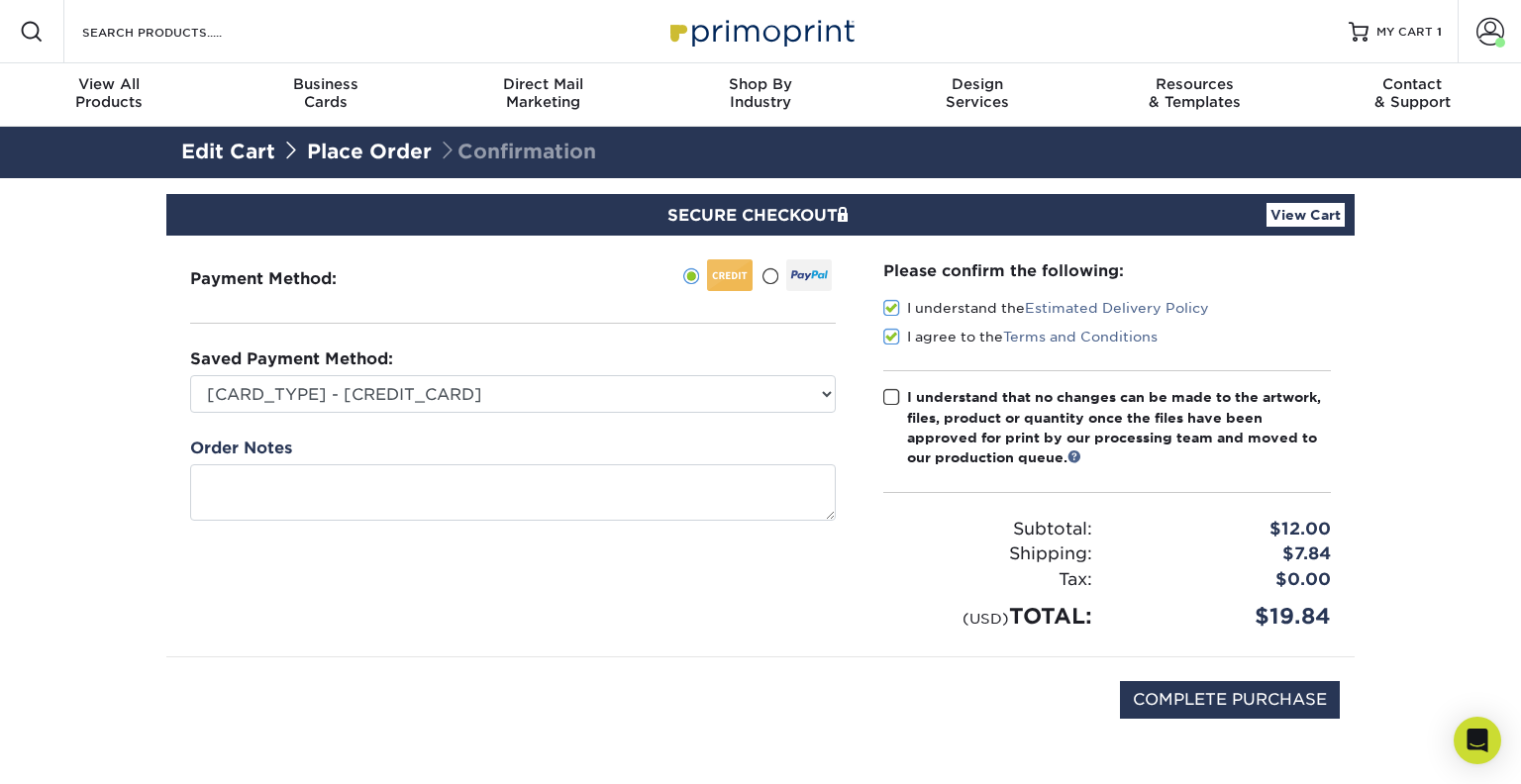 click at bounding box center (891, 397) 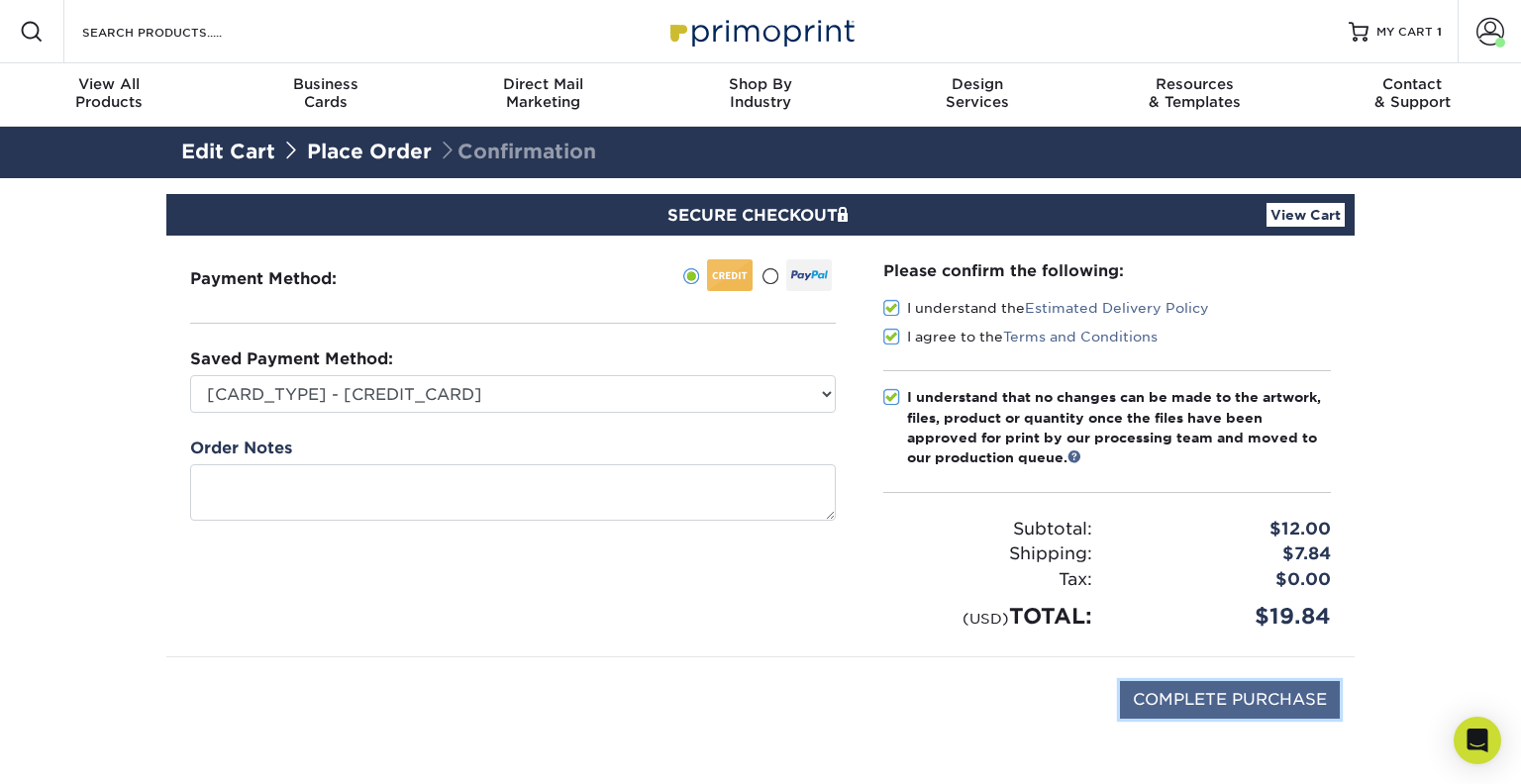 click on "COMPLETE PURCHASE" at bounding box center (1230, 700) 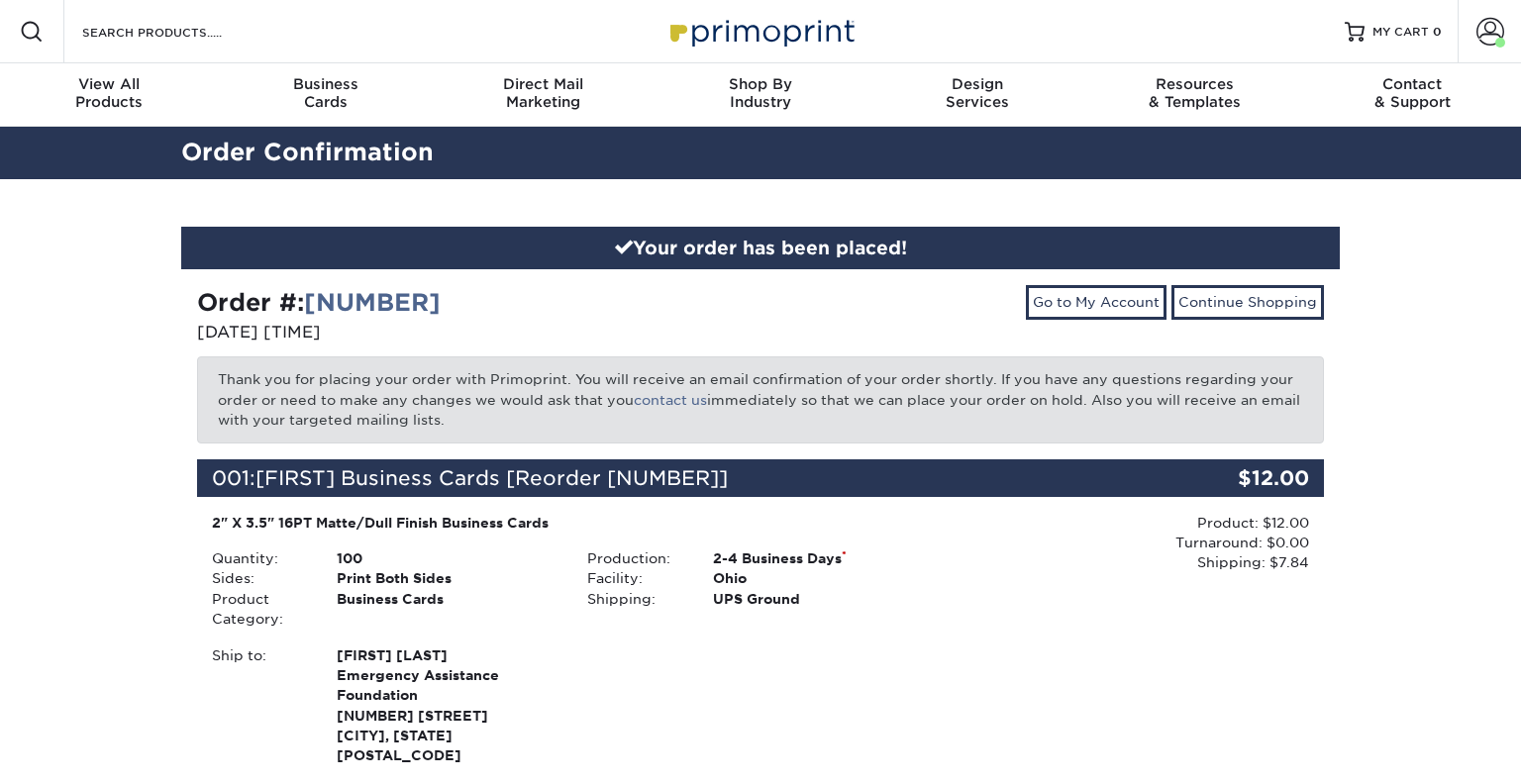 scroll, scrollTop: 0, scrollLeft: 0, axis: both 